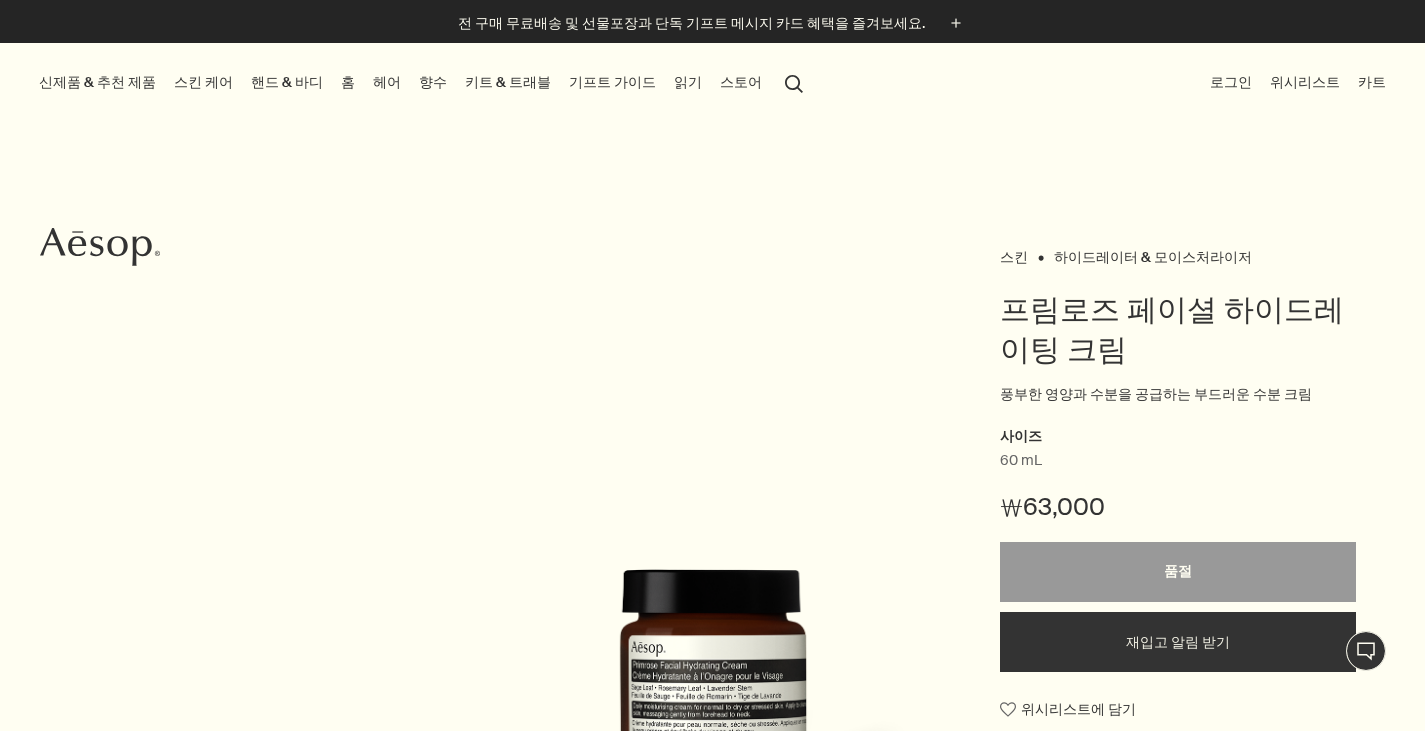 scroll, scrollTop: 0, scrollLeft: 0, axis: both 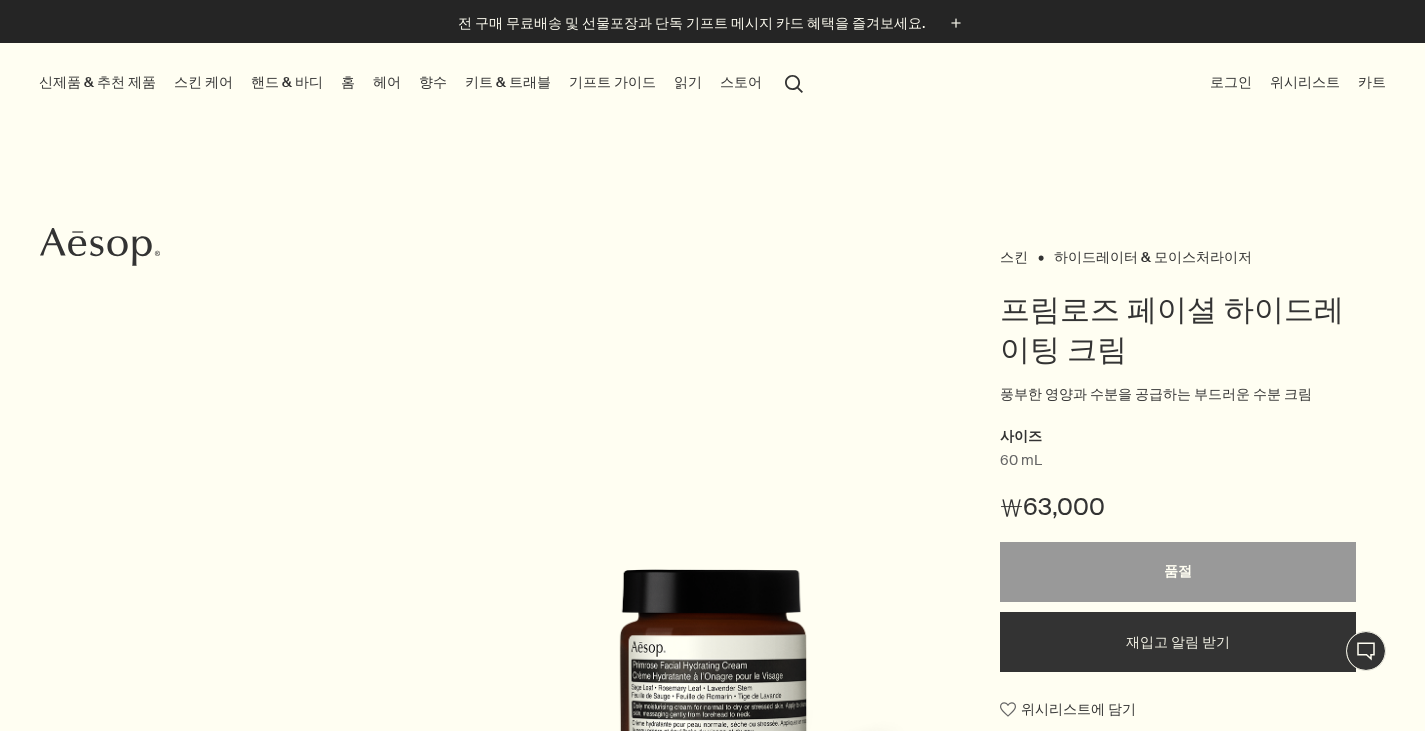 click on "search 검색" at bounding box center (794, 82) 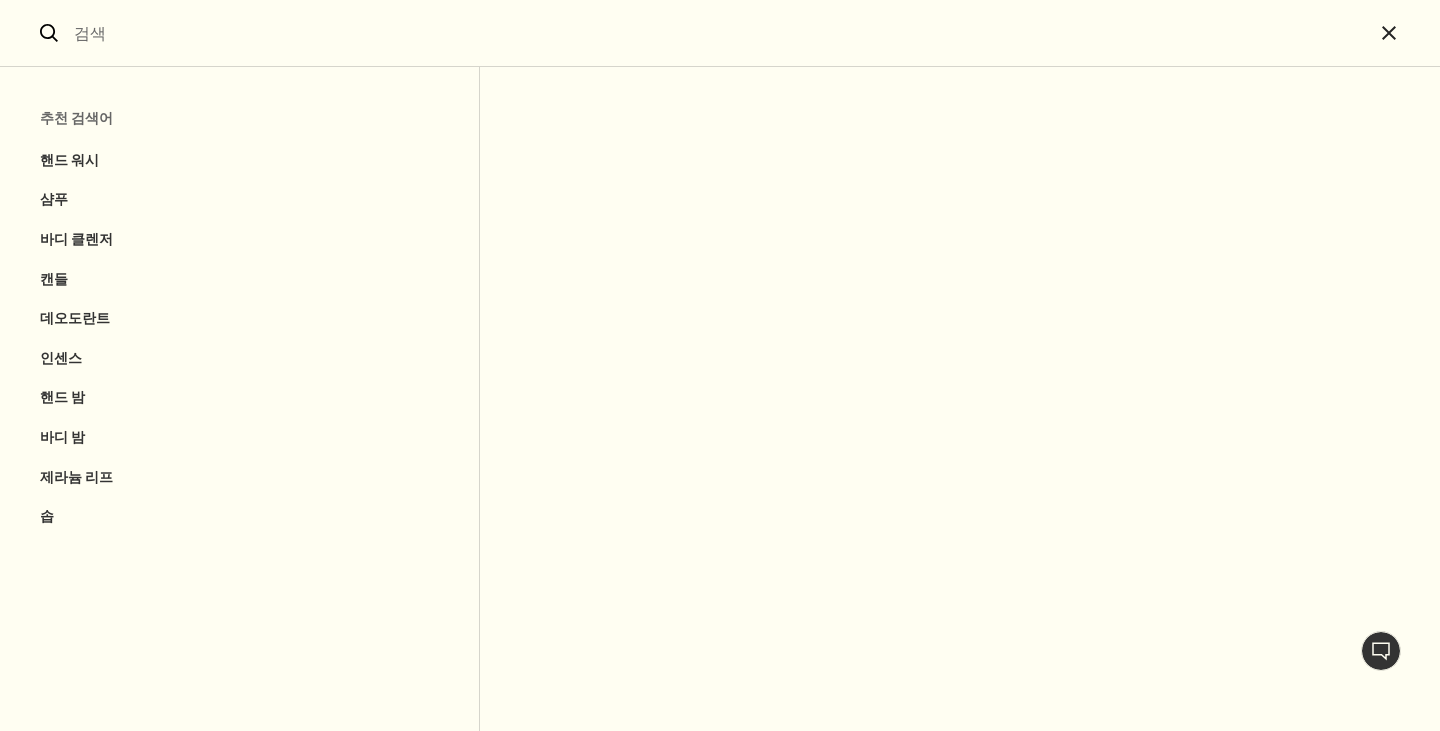 click at bounding box center (720, 33) 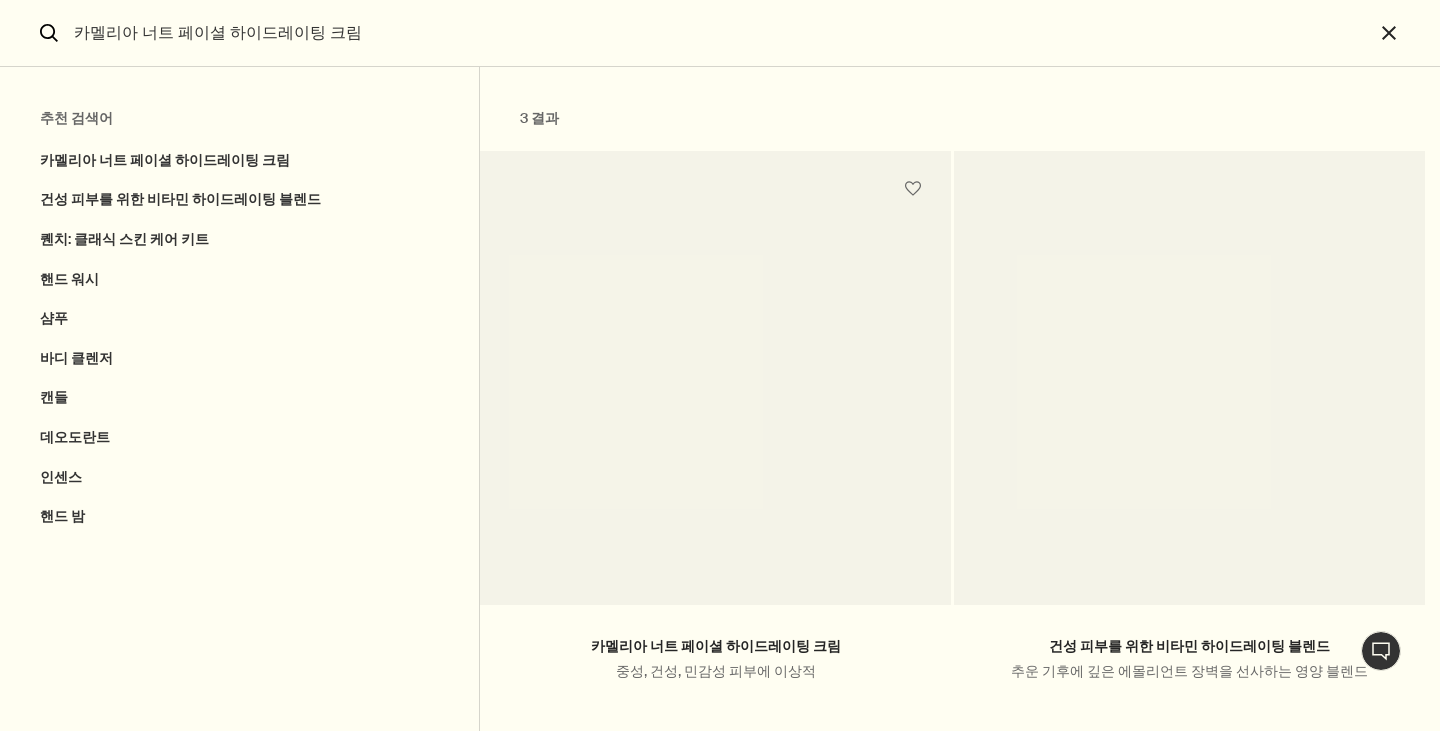 type on "카멜리아 너트 페이셜 하이드레이팅 크림" 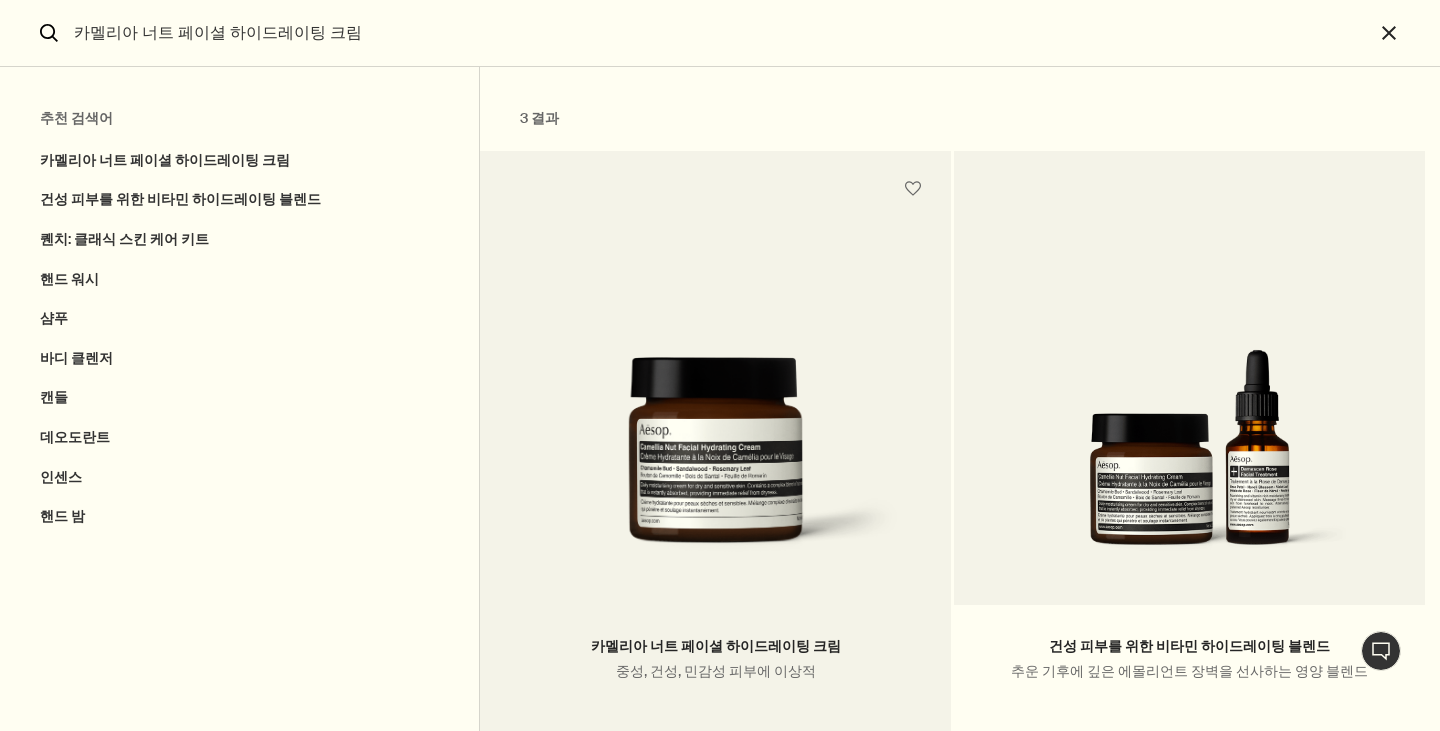 click at bounding box center (715, 466) 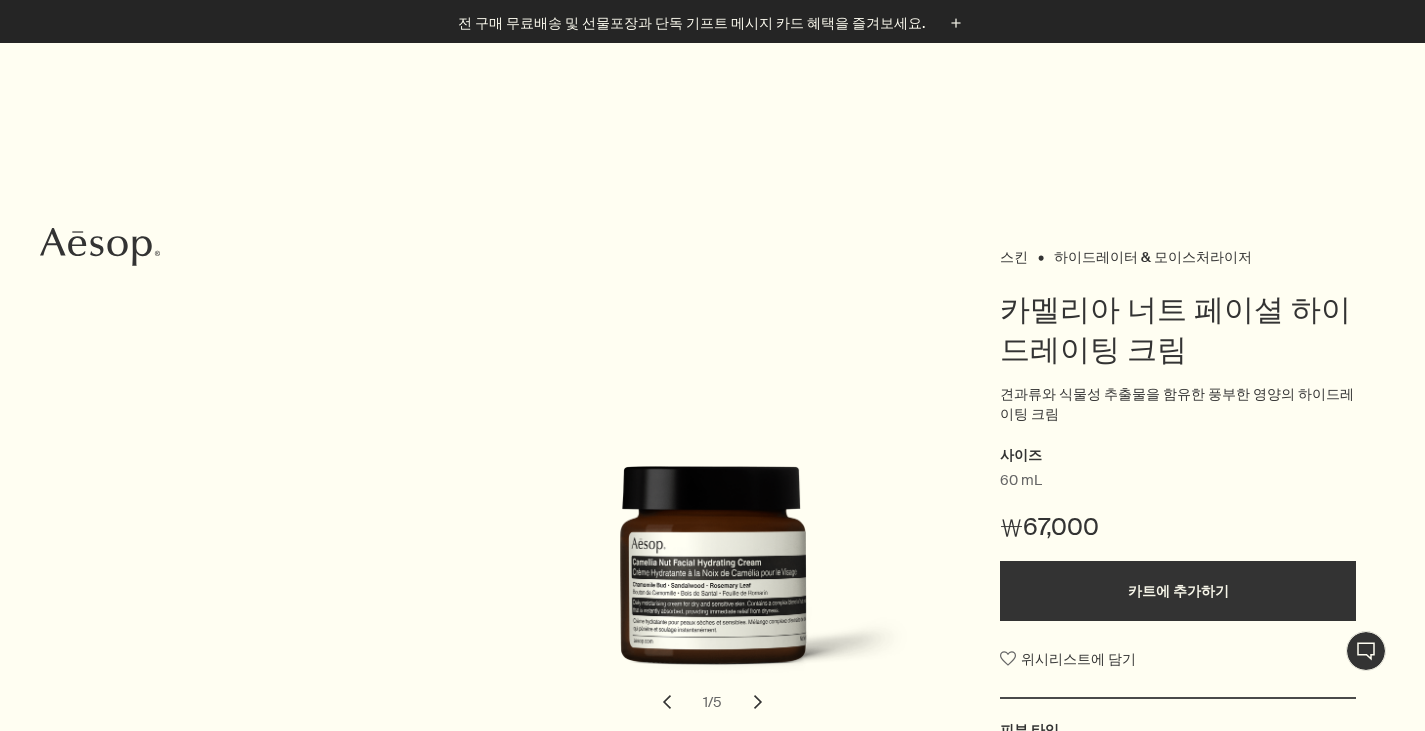 scroll, scrollTop: 200, scrollLeft: 0, axis: vertical 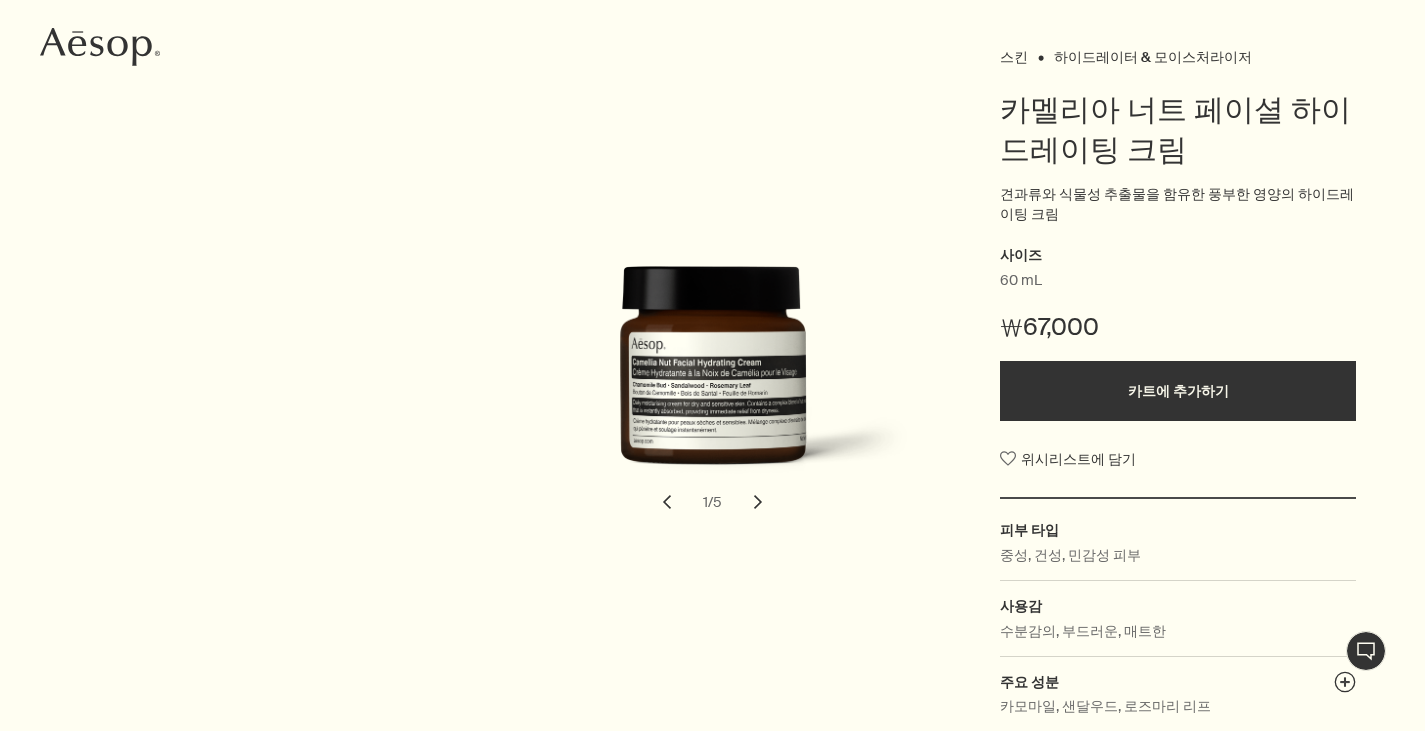 click on "카트에 추가하기" at bounding box center [1178, 391] 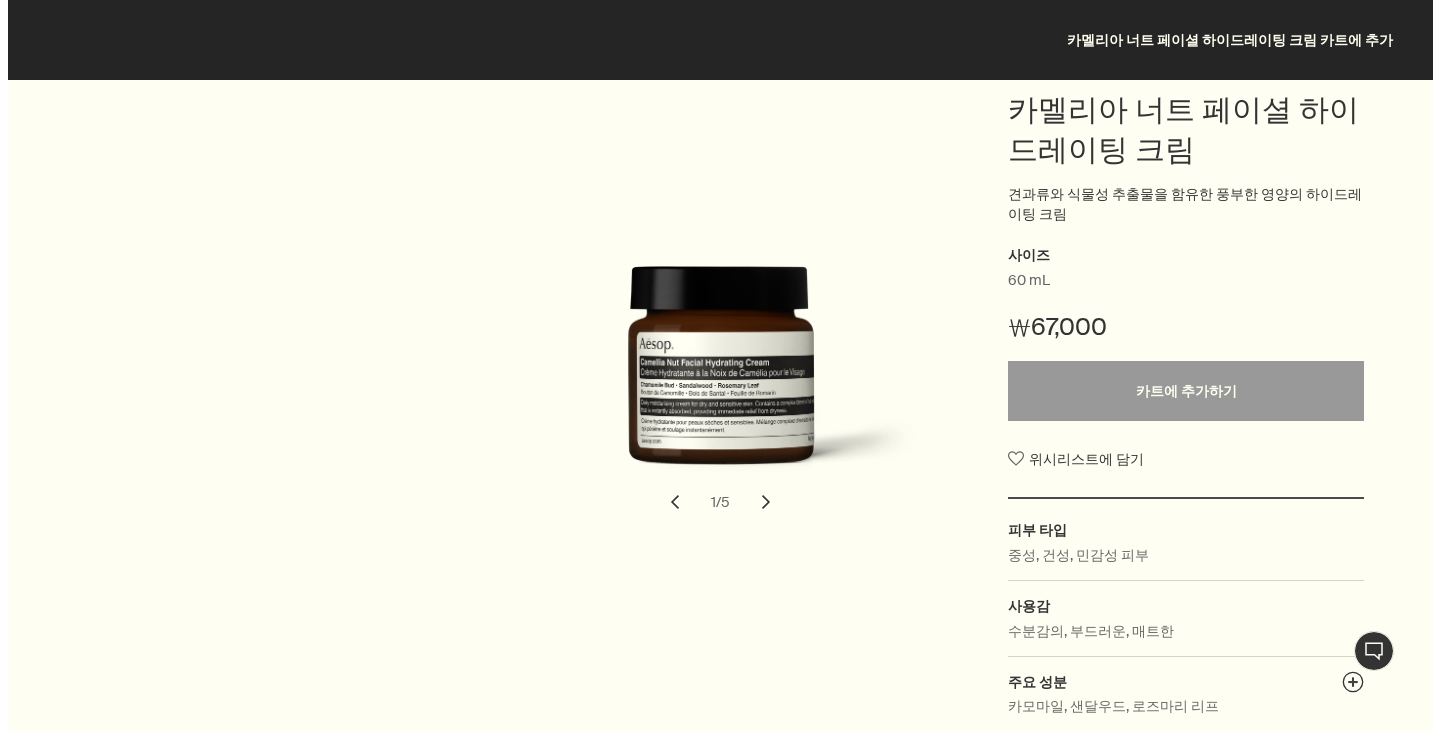 scroll, scrollTop: 0, scrollLeft: 0, axis: both 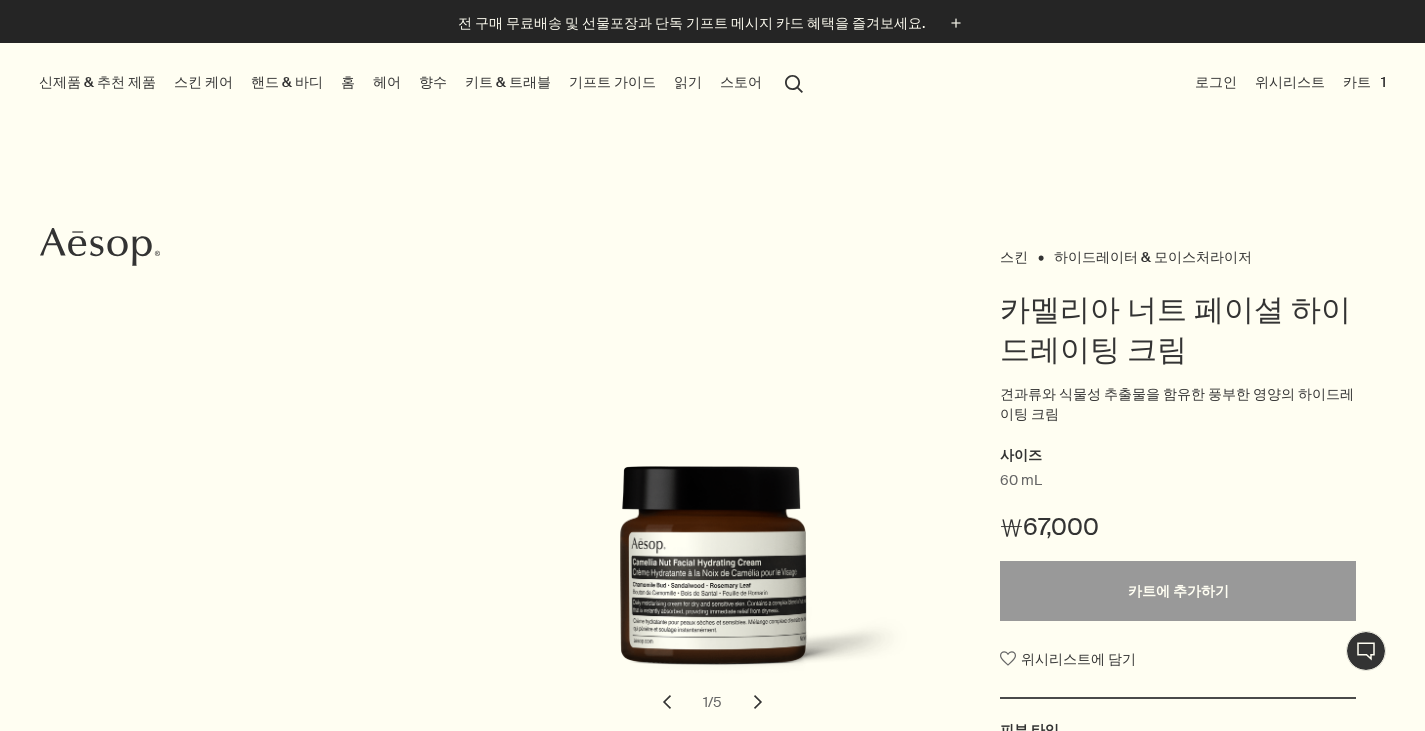 click on "카트 1" at bounding box center [1364, 82] 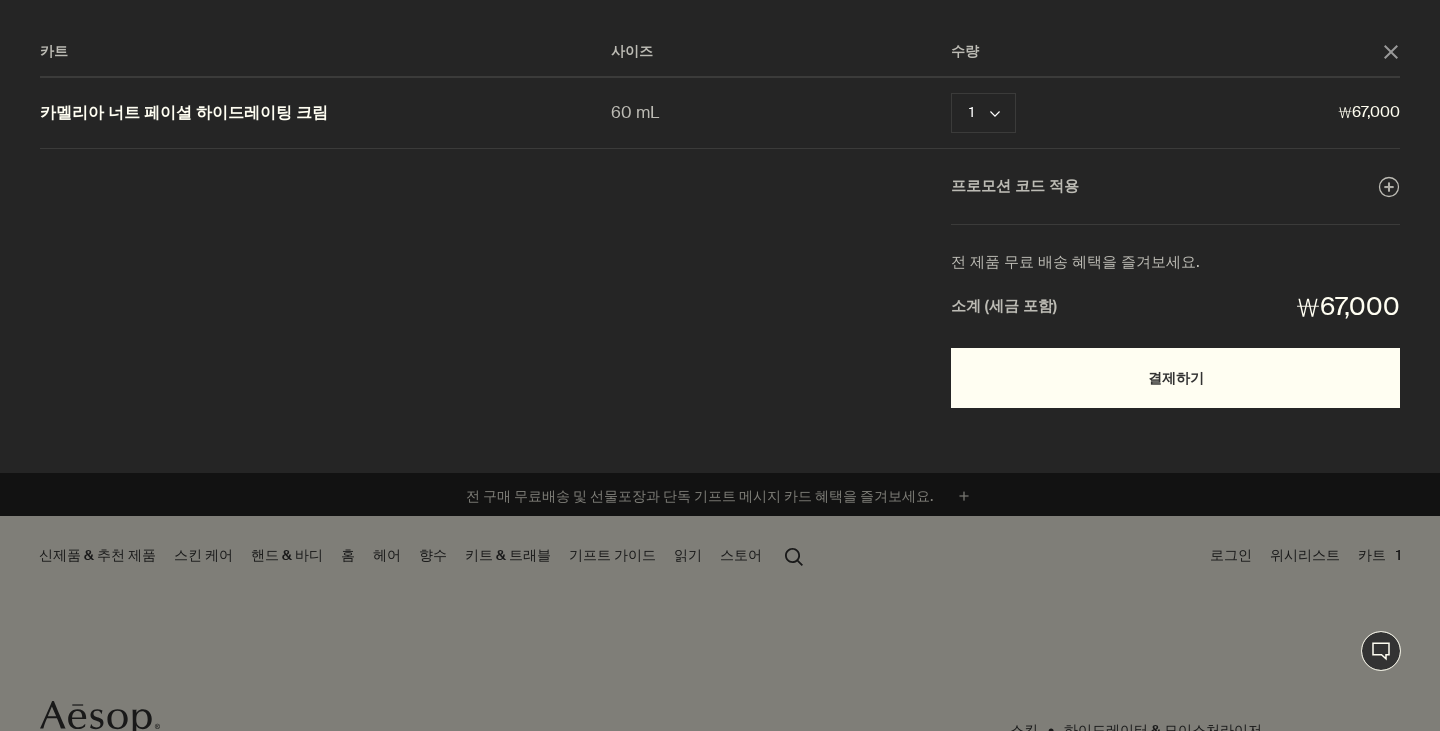 click on "결제하기" at bounding box center (1175, 378) 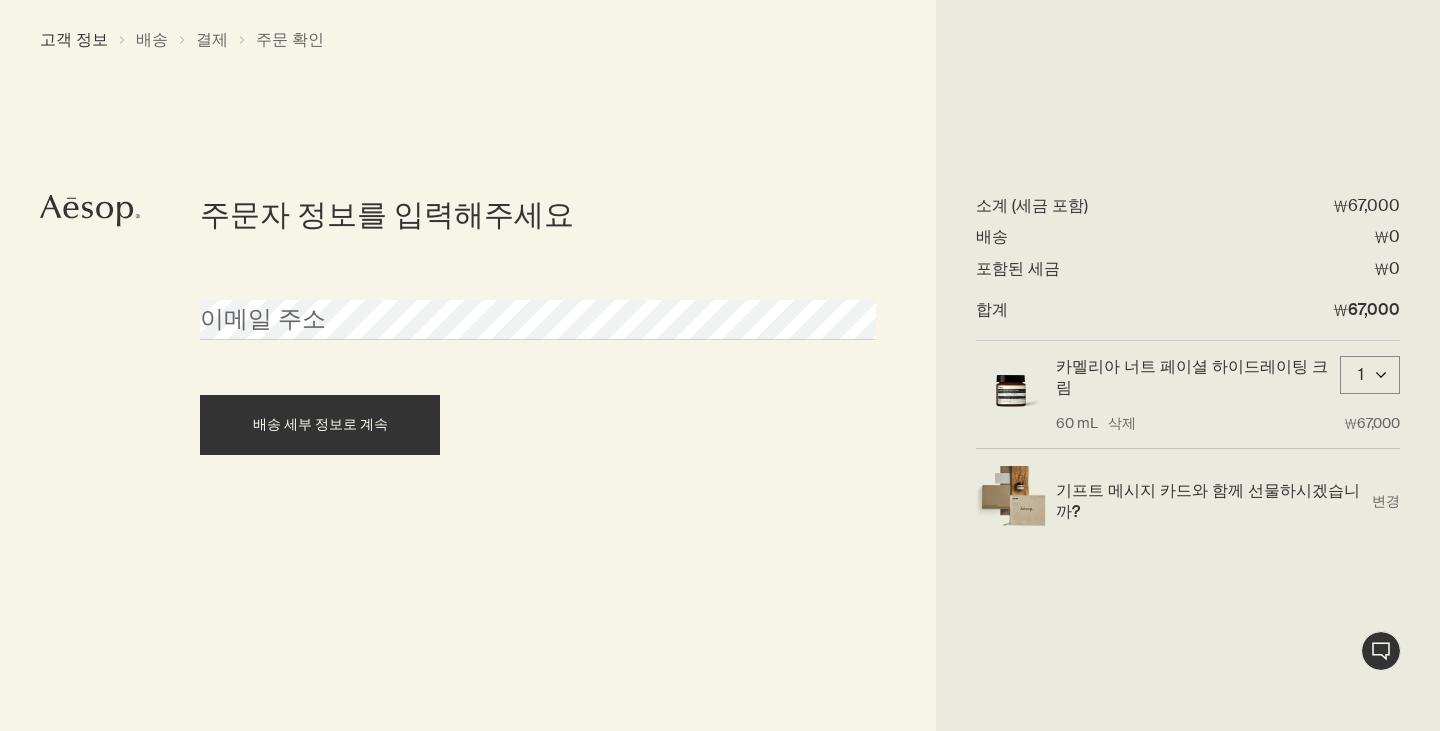 scroll, scrollTop: 0, scrollLeft: 0, axis: both 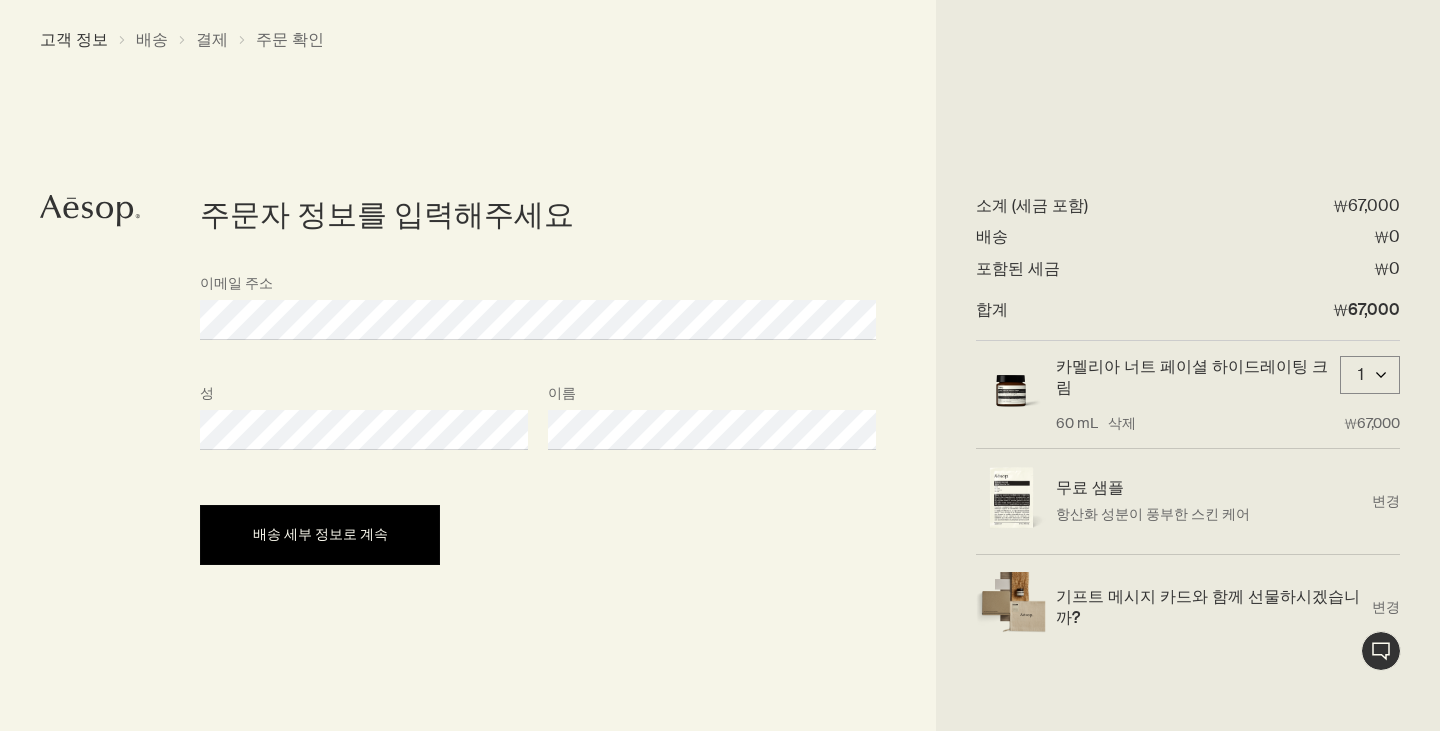 click on "배송 세부 정보로 계속" at bounding box center [320, 535] 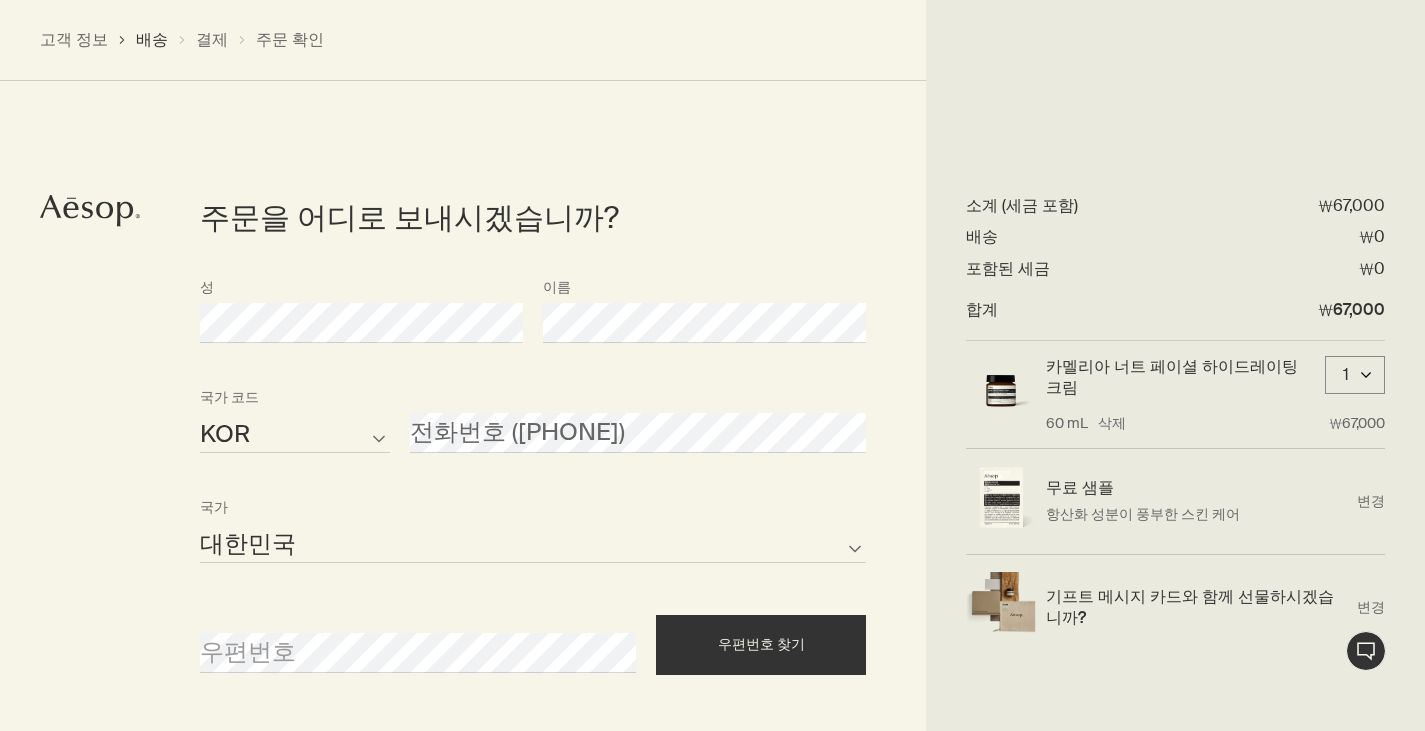 scroll, scrollTop: 452, scrollLeft: 0, axis: vertical 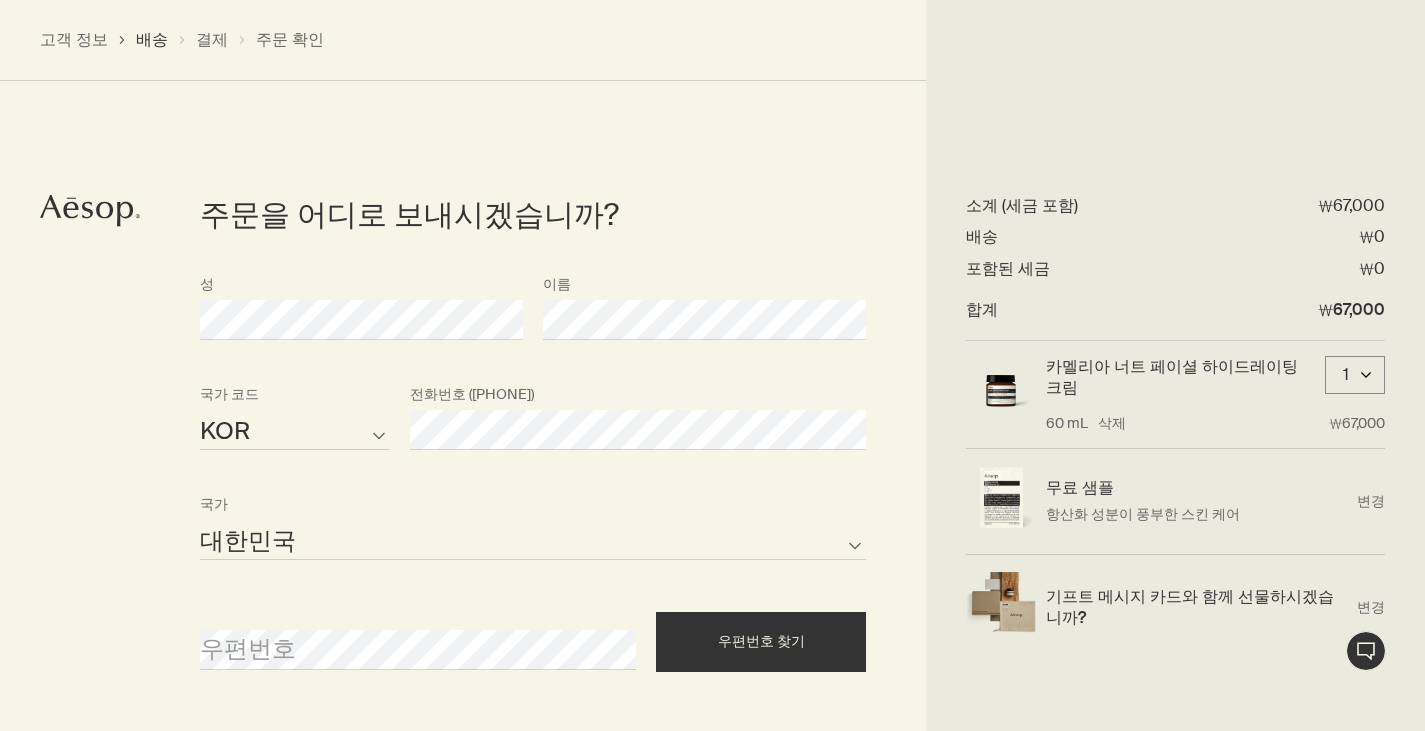 click on "우편번호" at bounding box center (418, 633) 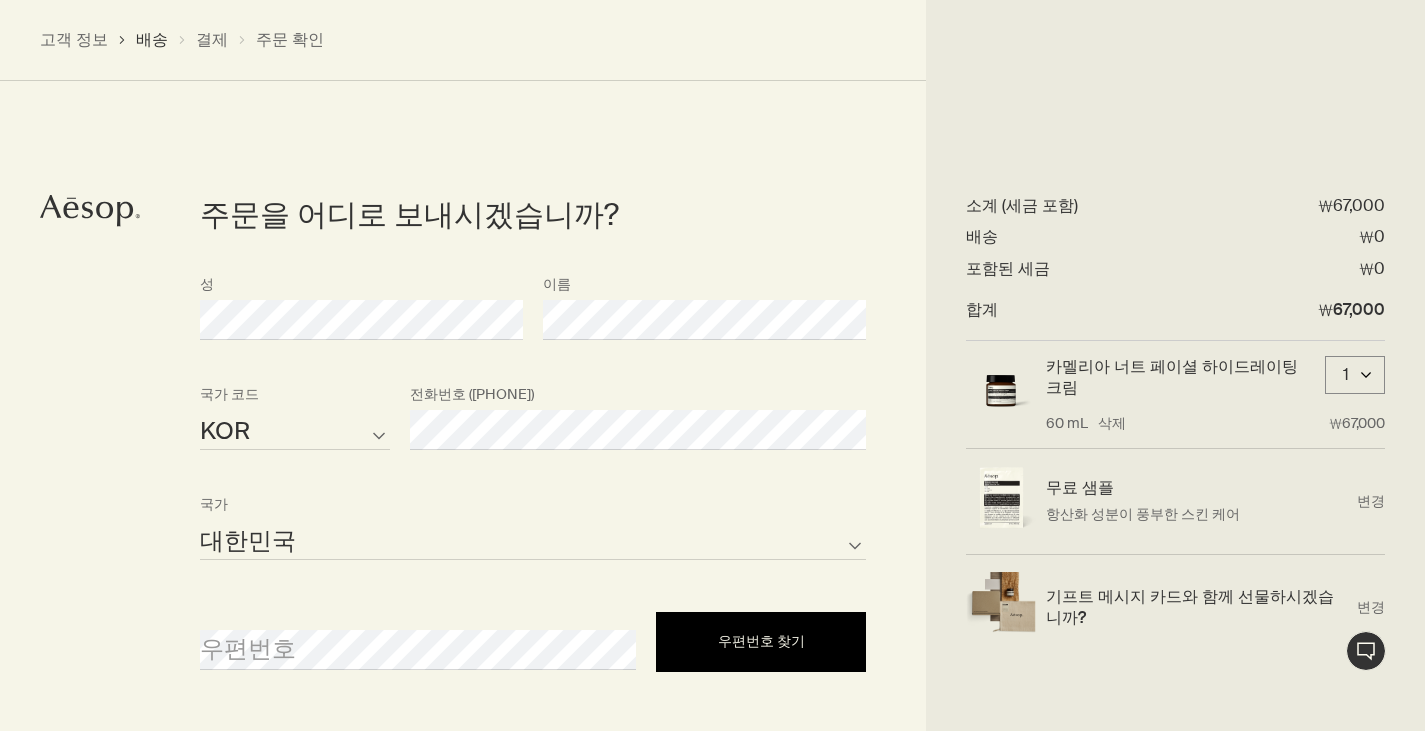 click on "우편번호 찾기" at bounding box center (761, 642) 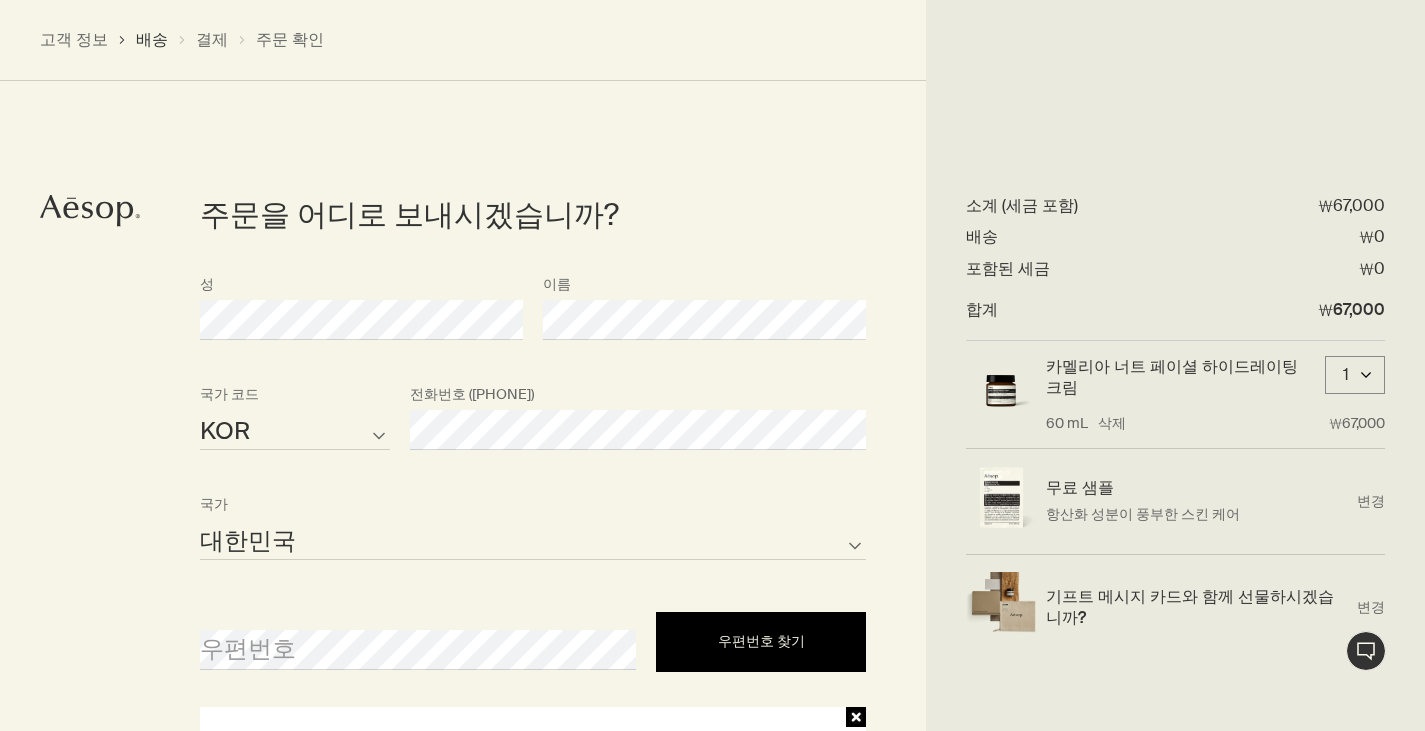 scroll, scrollTop: 0, scrollLeft: 0, axis: both 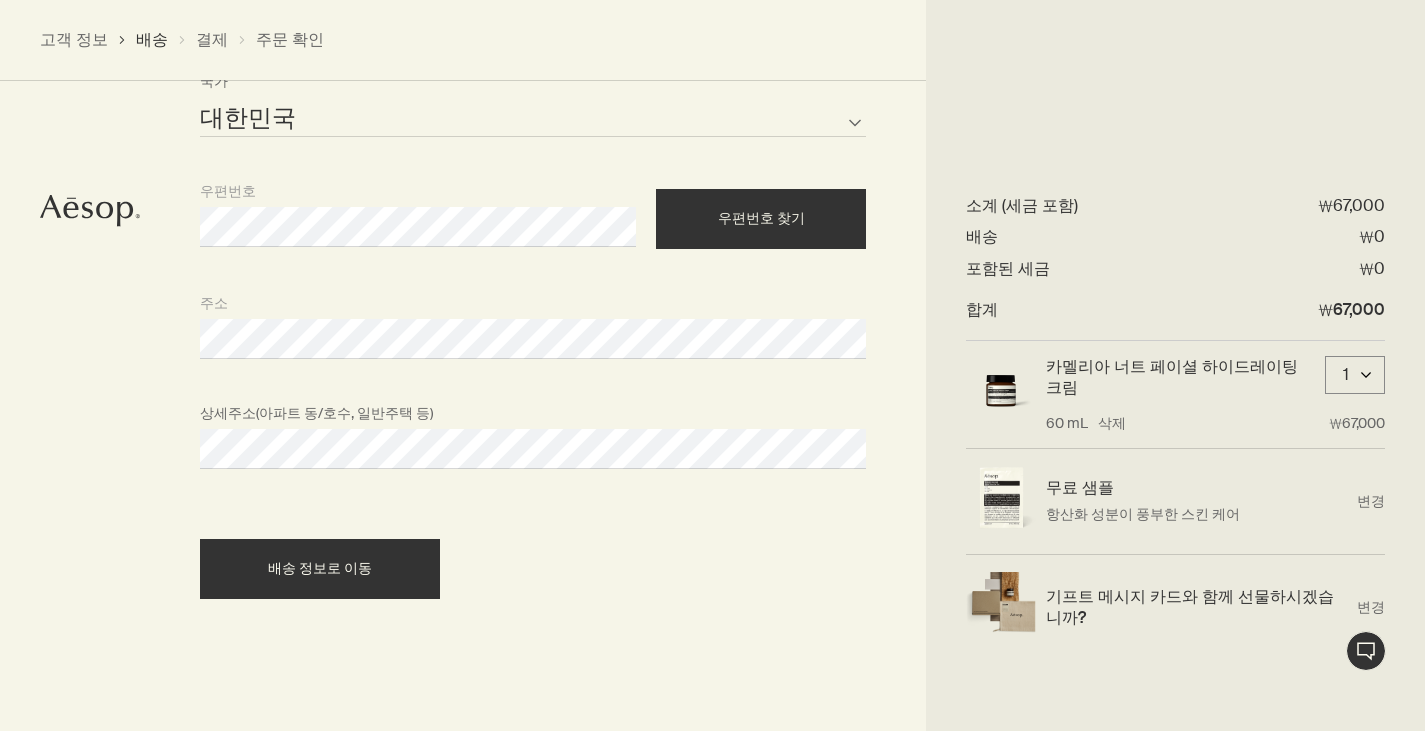 click on "배송 정보로 이동" at bounding box center [533, 551] 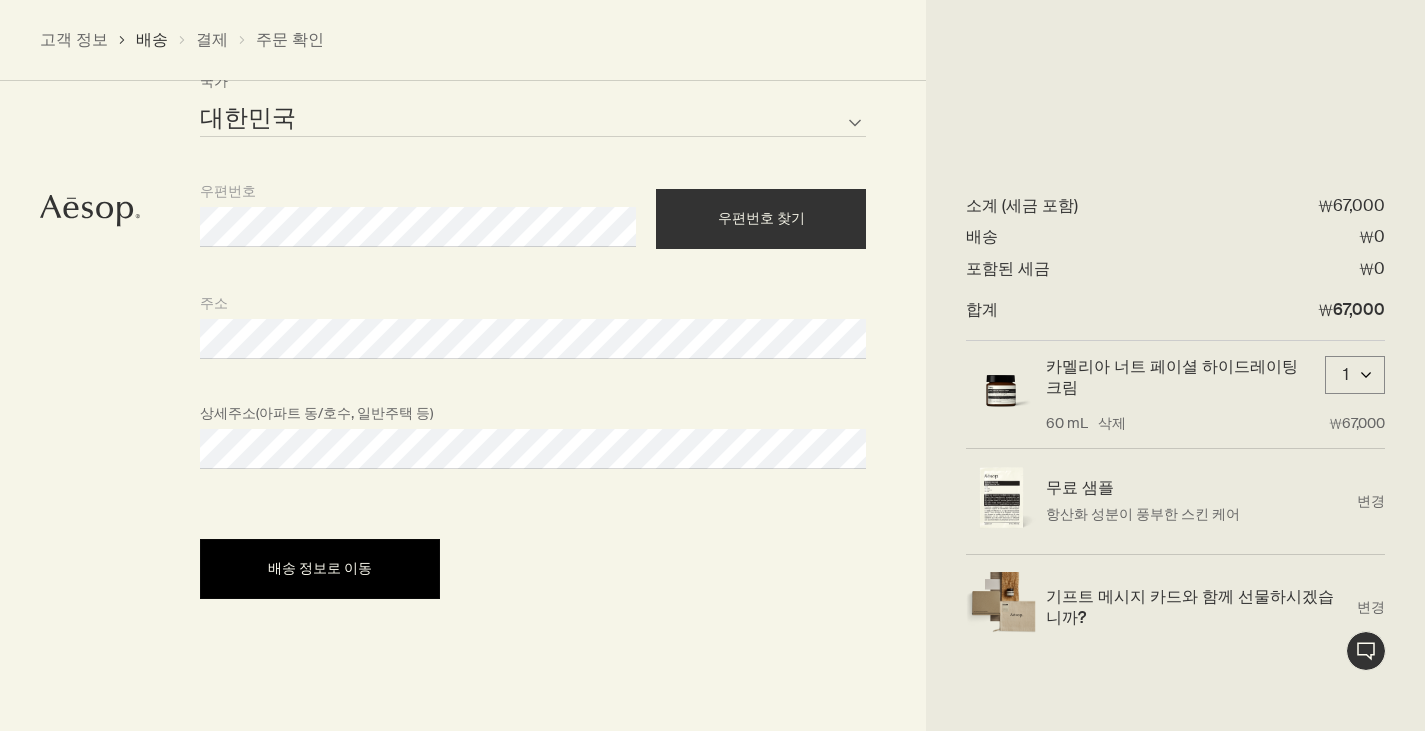 click on "배송 정보로 이동" at bounding box center (320, 569) 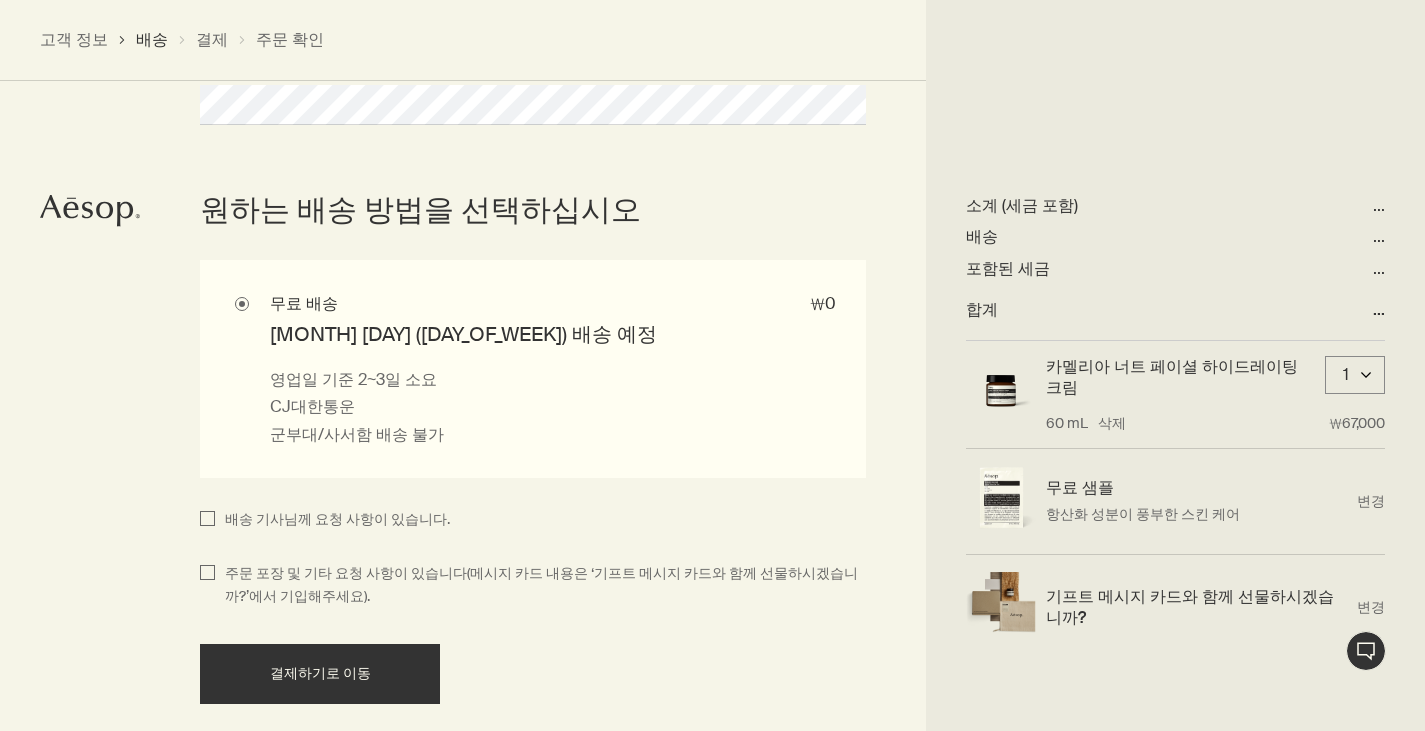 scroll, scrollTop: 1221, scrollLeft: 0, axis: vertical 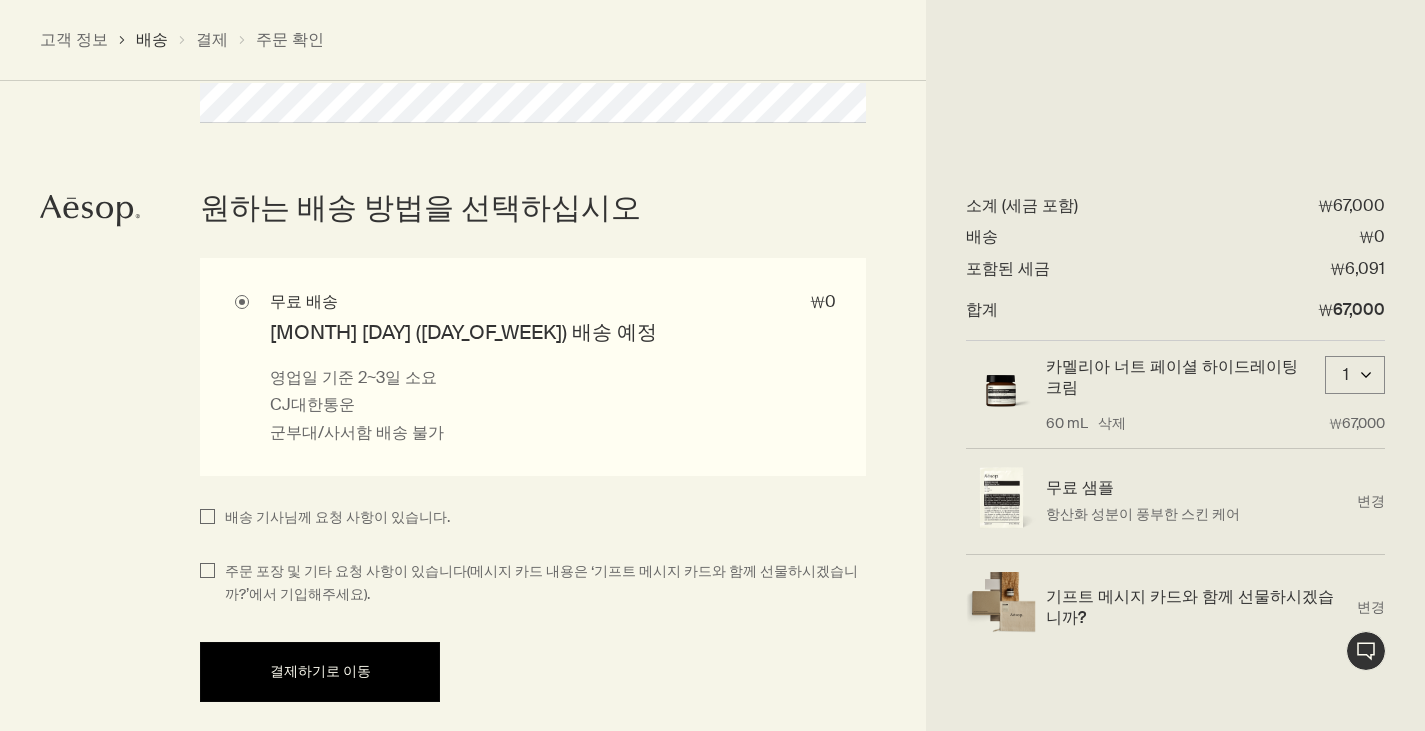 click on "결제하기로 이동" at bounding box center (320, 672) 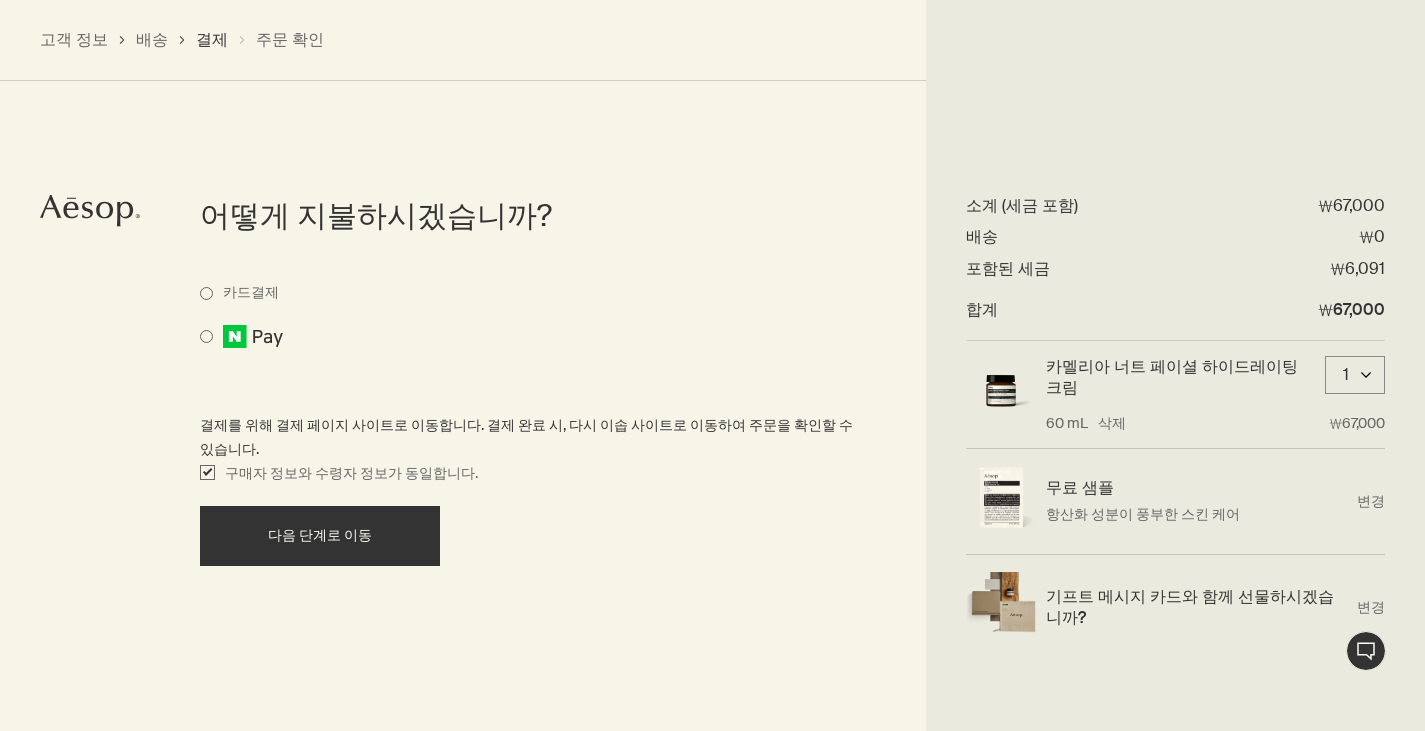 scroll, scrollTop: 1019, scrollLeft: 0, axis: vertical 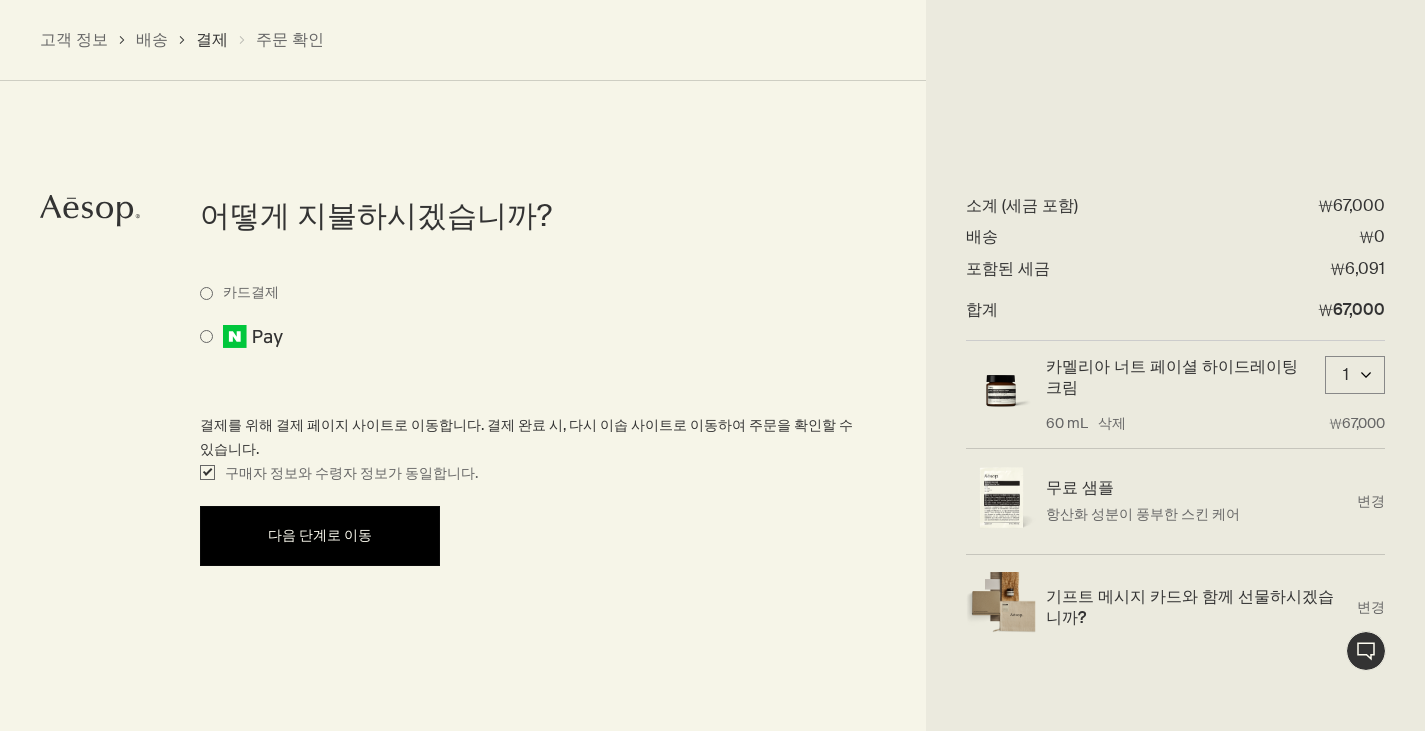 click on "다음 단계로 이동" at bounding box center (320, 535) 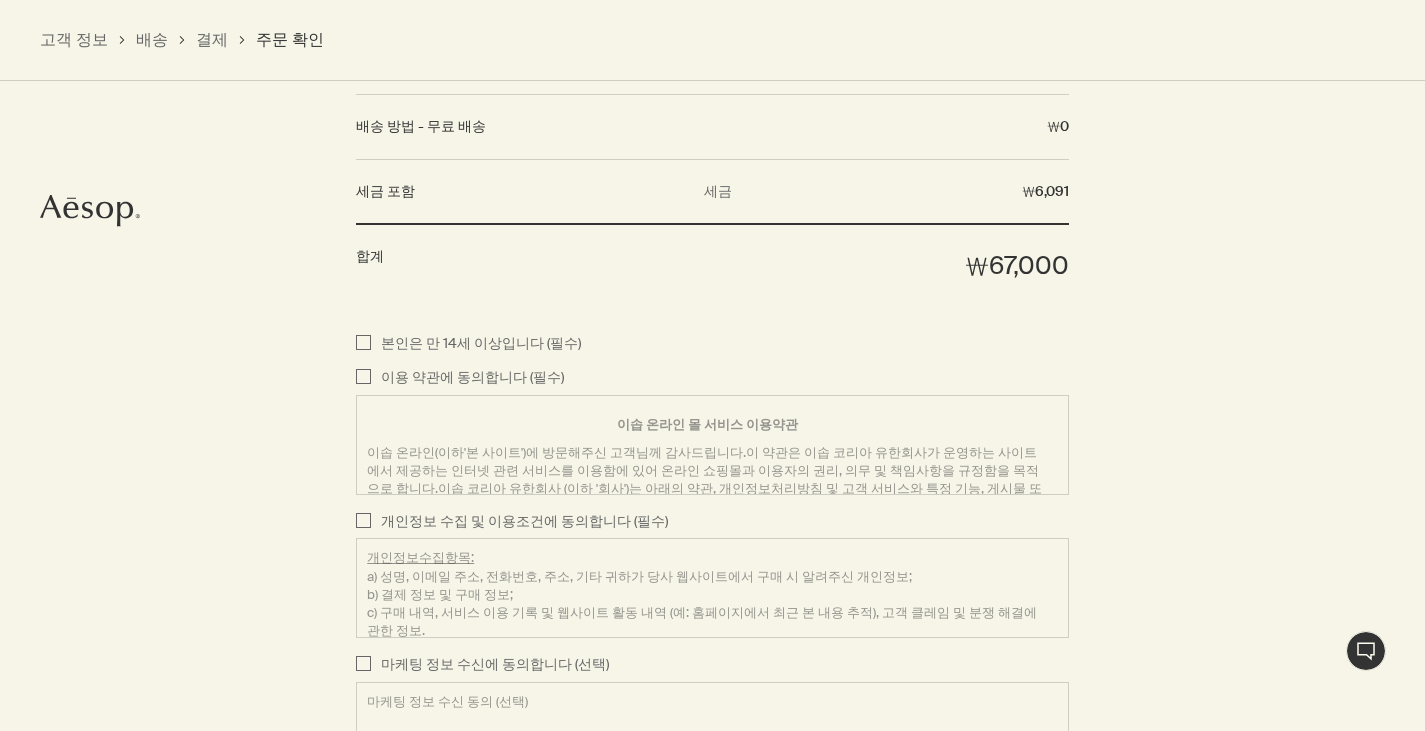 scroll, scrollTop: 1996, scrollLeft: 0, axis: vertical 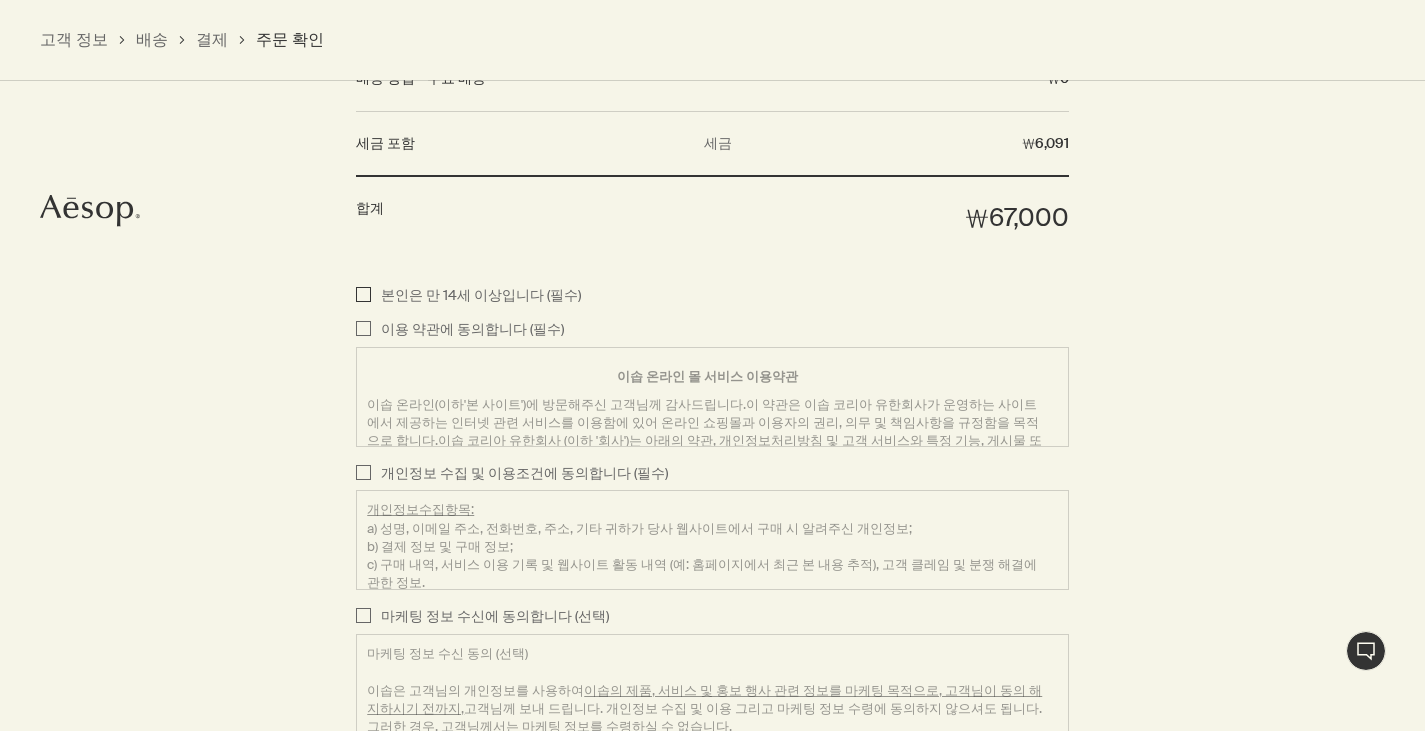 click on "본인은 만 14세 이상입니다 (필수)" at bounding box center [363, 296] 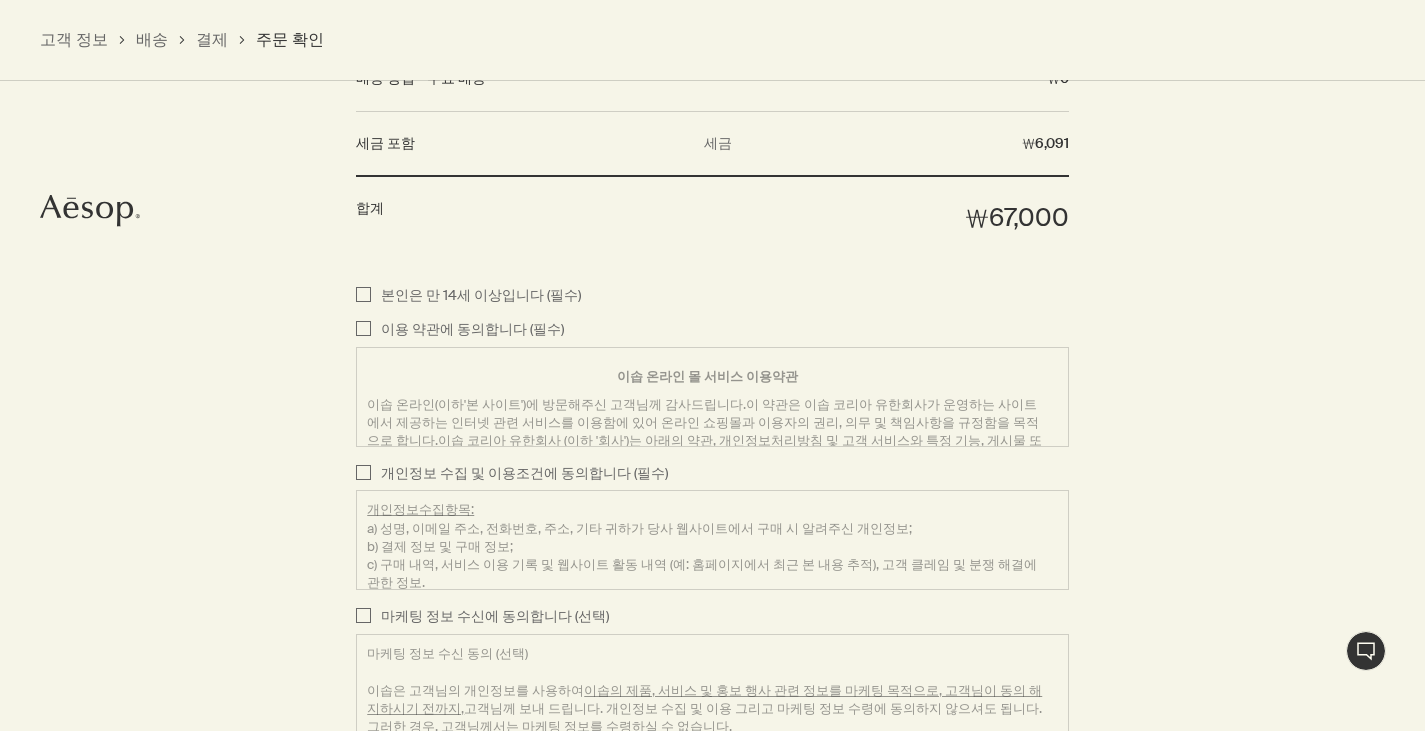 checkbox on "true" 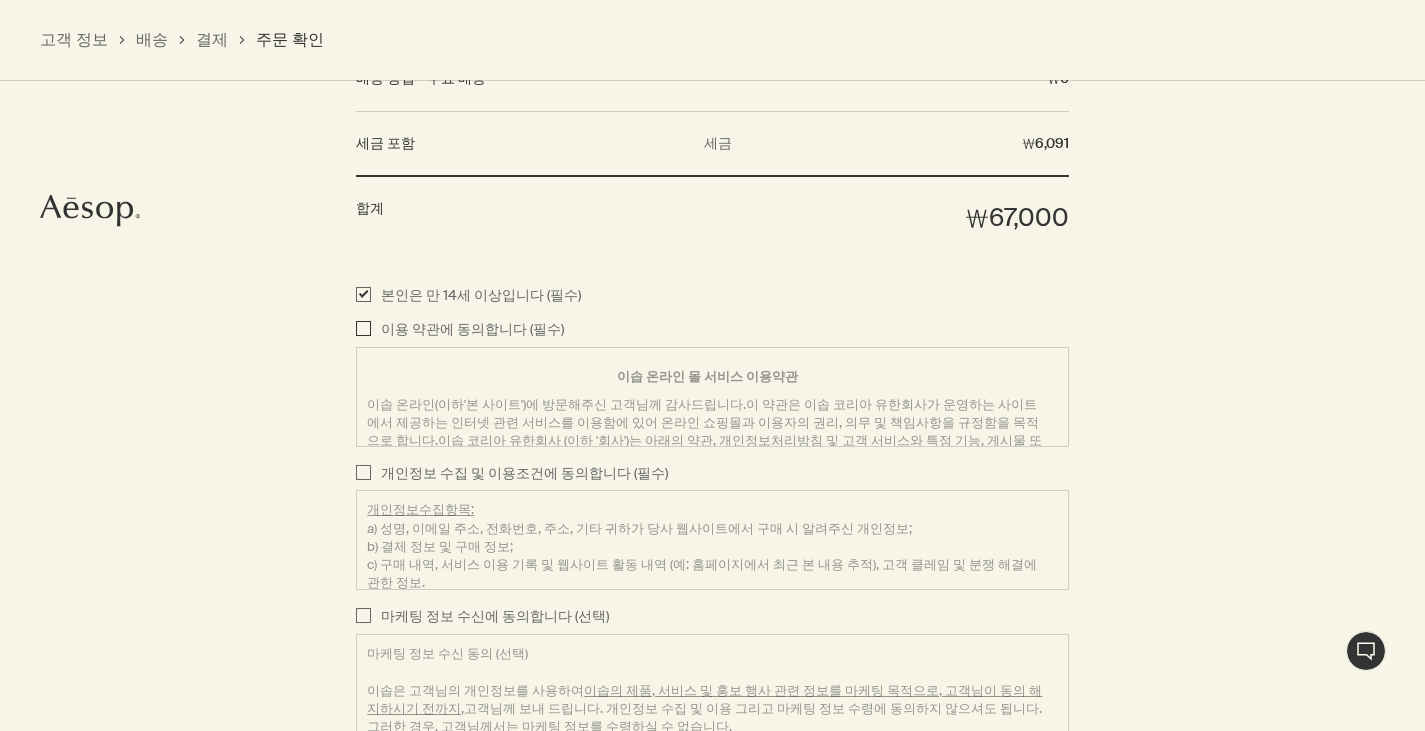 click on "이용 약관에 동의합니다 (필수)
이솝 온라인 몰 서비스 이용약관 제1조 정의 본 약관의 주요 용어는 아래와 같이 정의합니다. ① “이솝 온라인 몰”은 이솝 코리아가 운영하는 공식 온라인 쇼핑몰을 말합니다. ② "서비스"란 이솝 온라인 몰 사이트 및 사이트 관련 각종 서비스를 말합니다. ③ "이용자"란 사이트에 접속하여 이 약관에 따라 이솝 온라인 몰이 제공하는 서비스를 받는 "회원"과 “비회원”을 말합니다. ④ "회원"은 이솝 온라인 몰에 개인 정보를 제공하여 회원 등록을 한 자로서, 회원 전용 서비스를 이용할 수 있는 자를 말합니다. 제2조 개인 정보 보호 제 3조 약관의 변경 제4조 이용자에게 제공된 서비스 취소" at bounding box center [363, 330] 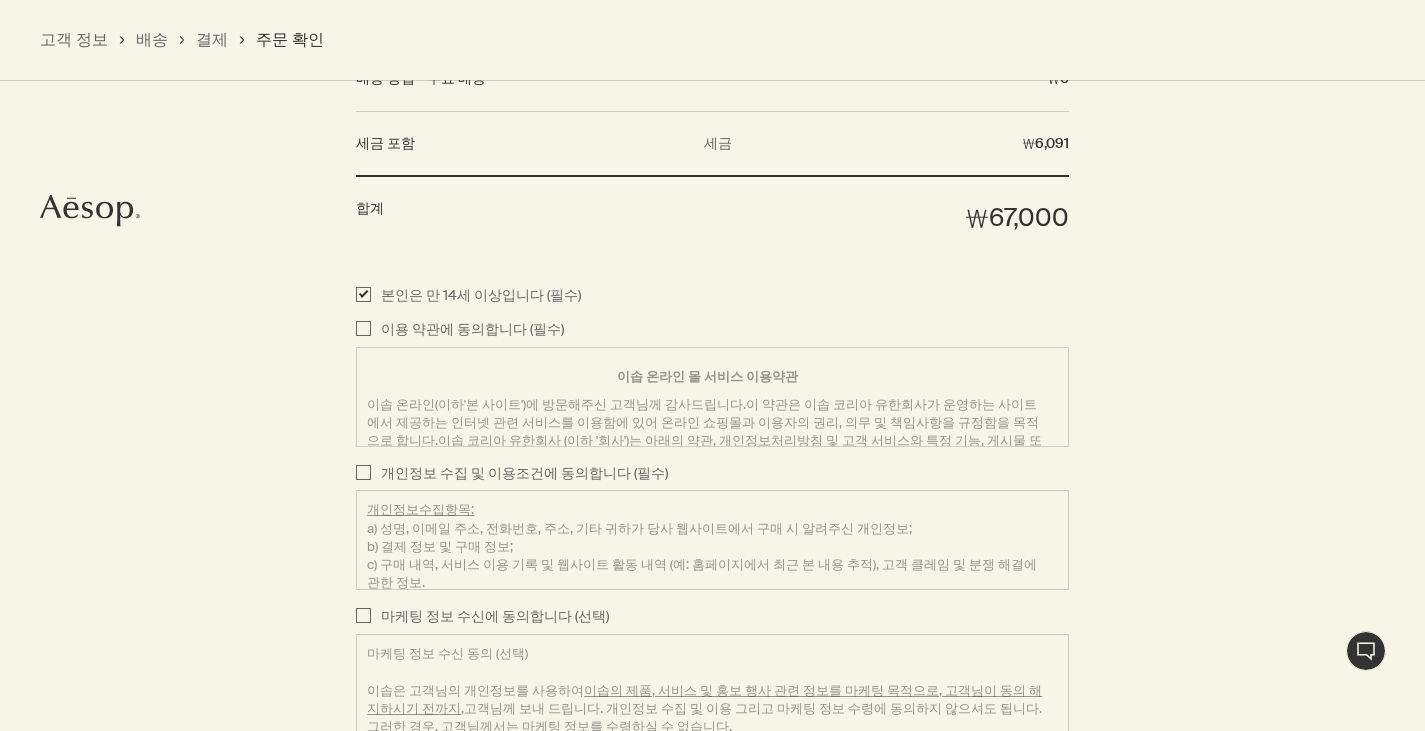 checkbox on "true" 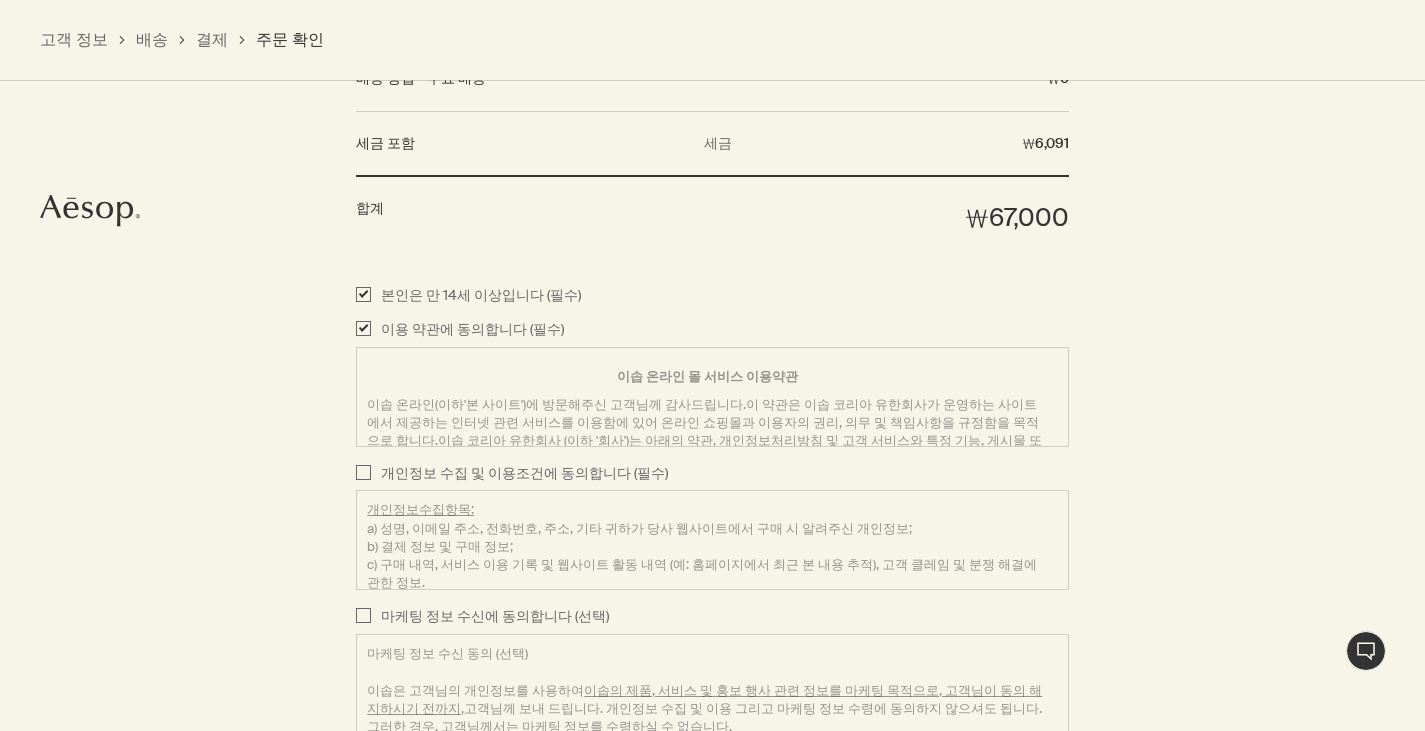 click on "본인은 만 14세 이상입니다 (필수)
이용 약관에 동의합니다 (필수)
이솝 온라인 몰 서비스 이용약관 제1조 정의 본 약관의 주요 용어는 아래와 같이 정의합니다. ① “이솝 온라인 몰”은 이솝 코리아가 운영하는 공식 온라인 쇼핑몰을 말합니다. ② "서비스"란 이솝 온라인 몰 사이트 및 사이트 관련 각종 서비스를 말합니다. 제2조 개인 정보 보호 제 3조 약관의 변경 제4조 이용자에게 제공된 서비스 취소" at bounding box center [712, 545] 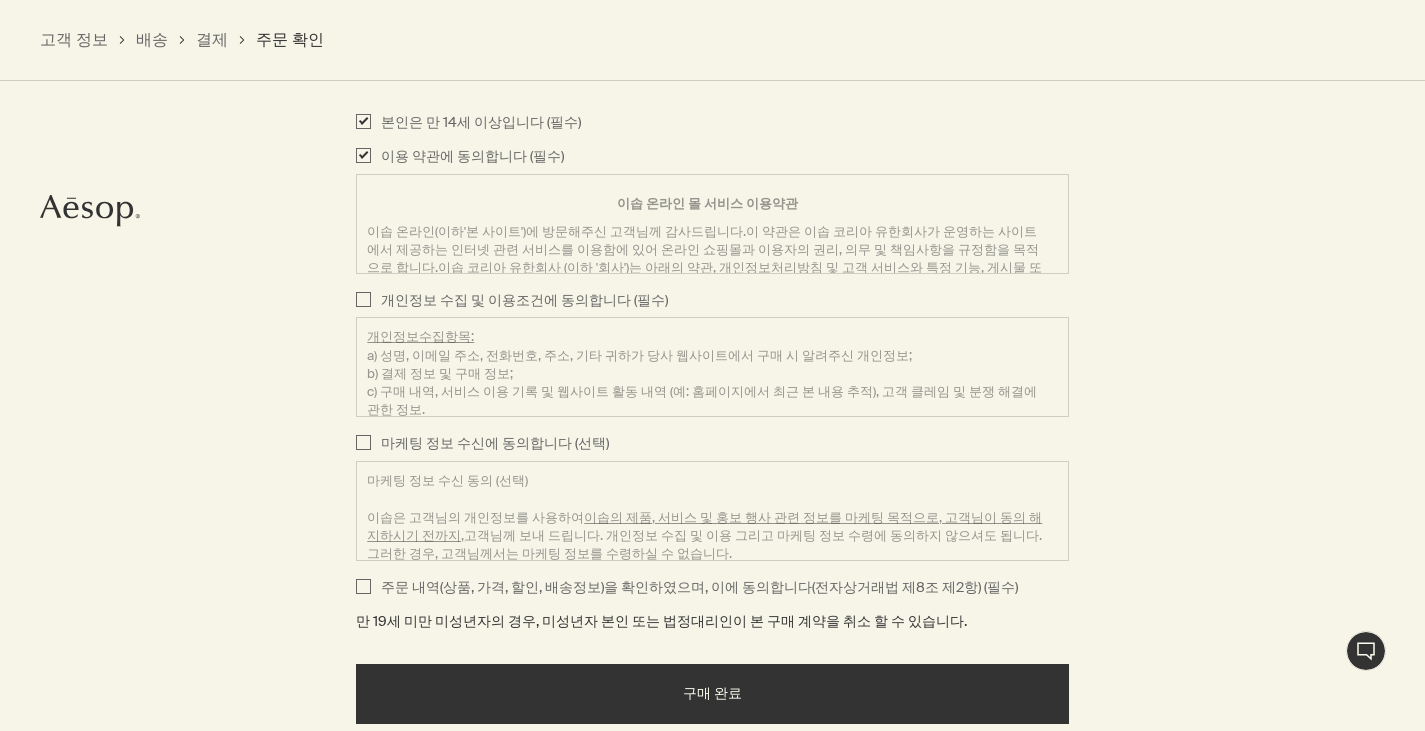 scroll, scrollTop: 2196, scrollLeft: 0, axis: vertical 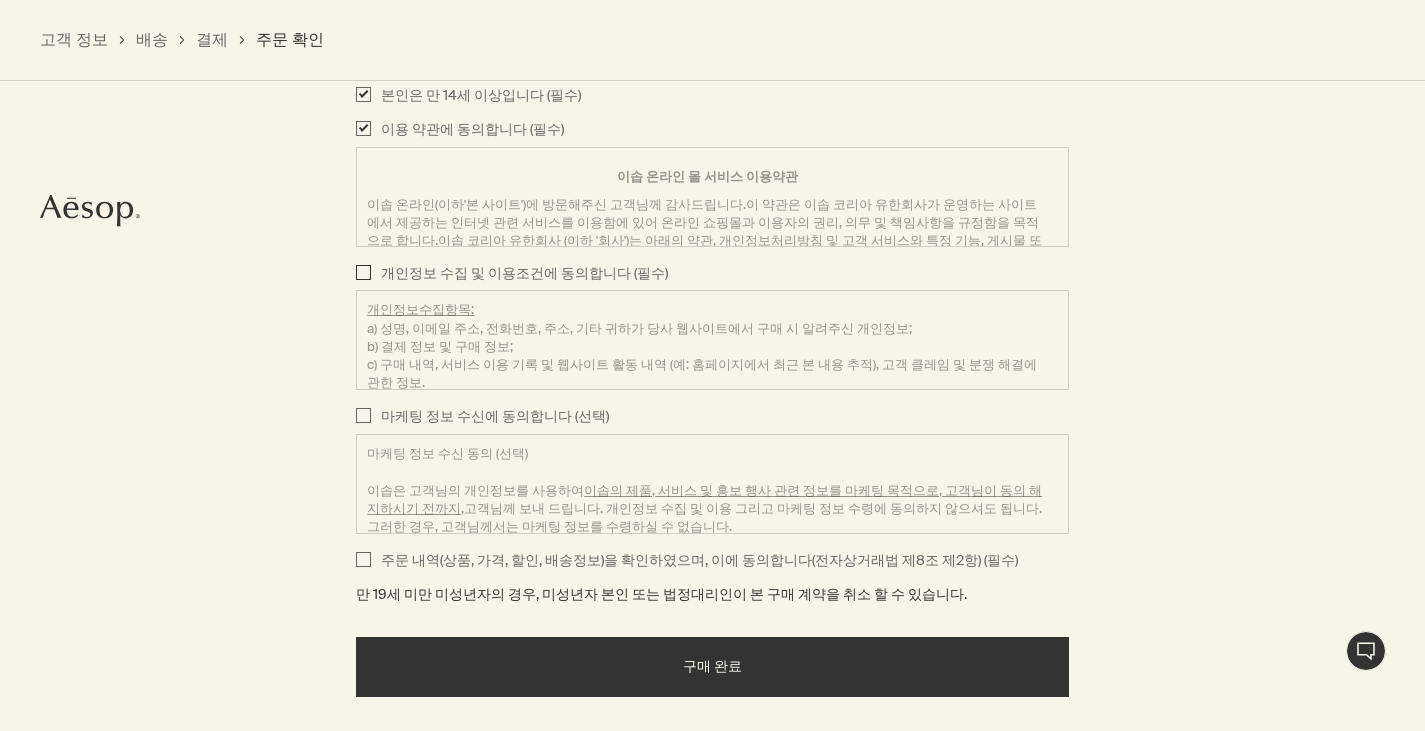 click on "개인정보 수집 및 이용조건에 동의합니다 (필수)
개인정보수집항목:
a) [NAME], [EMAIL], [PHONE], [ADDRESS], 기타 귀하가 당사 웹사이트에서 구매 시 알려주신 개인정보;
b) 결제 정보 및 구매 정보;
c) 구매 내역, 서비스 이용 기록 및 웹사이트 활동 내역 (예: 홈페이지에서 최근 본 내용 추적), 고객 클레임 및 분쟁 해결에 관한 정보.
이용목적:
이솝의 제품, 서비스 구매 주문 처리, 이솝 웹사이트에서 체결한 계약의 이행, 법적 의무를 준수하고 이솝과 고객과의 분쟁을 해결, 각종 고지사항의 전달 및 연락, 문의 및 민원사항의 상담 및 처리.
보유기간:
- 계약 또는 청약 철회 등에 관한 기록
기간: 5년
기간: 5년
기간: 5년" at bounding box center [363, 274] 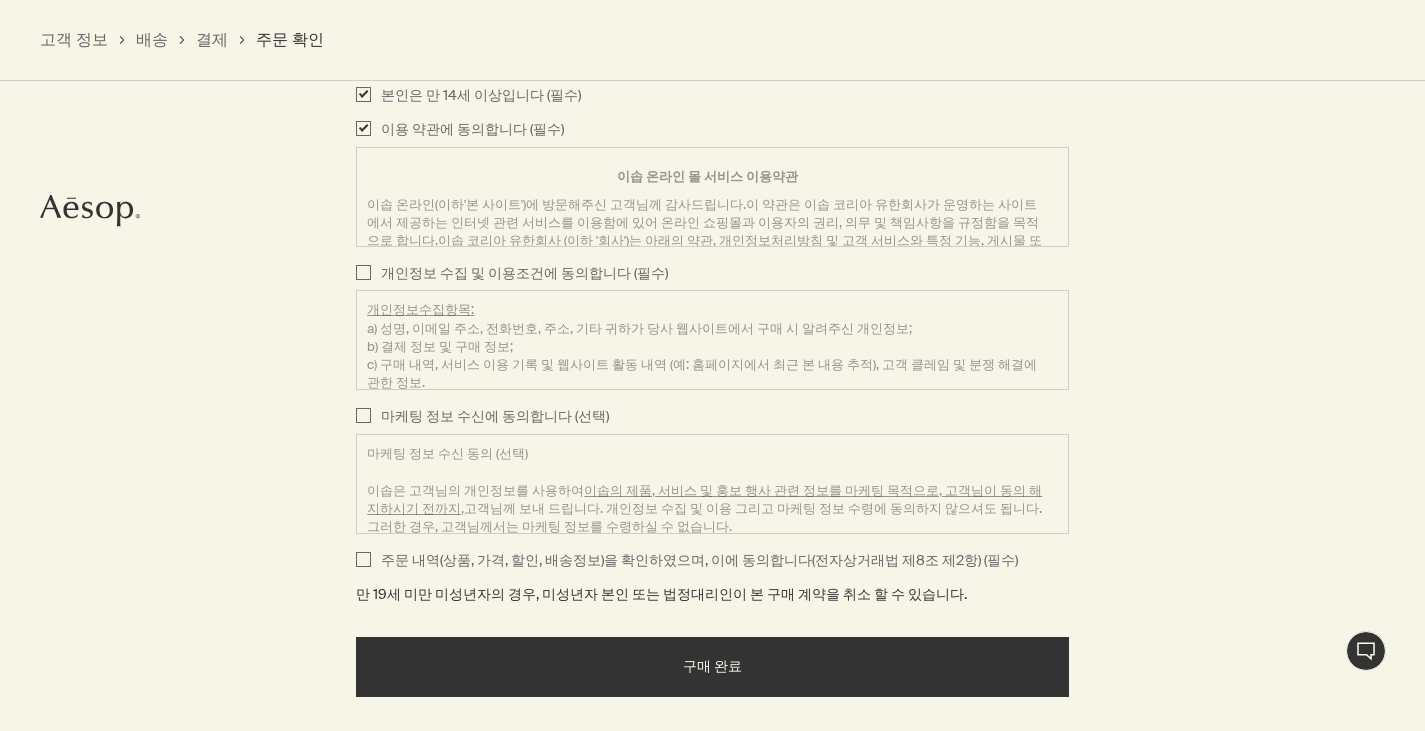 checkbox on "true" 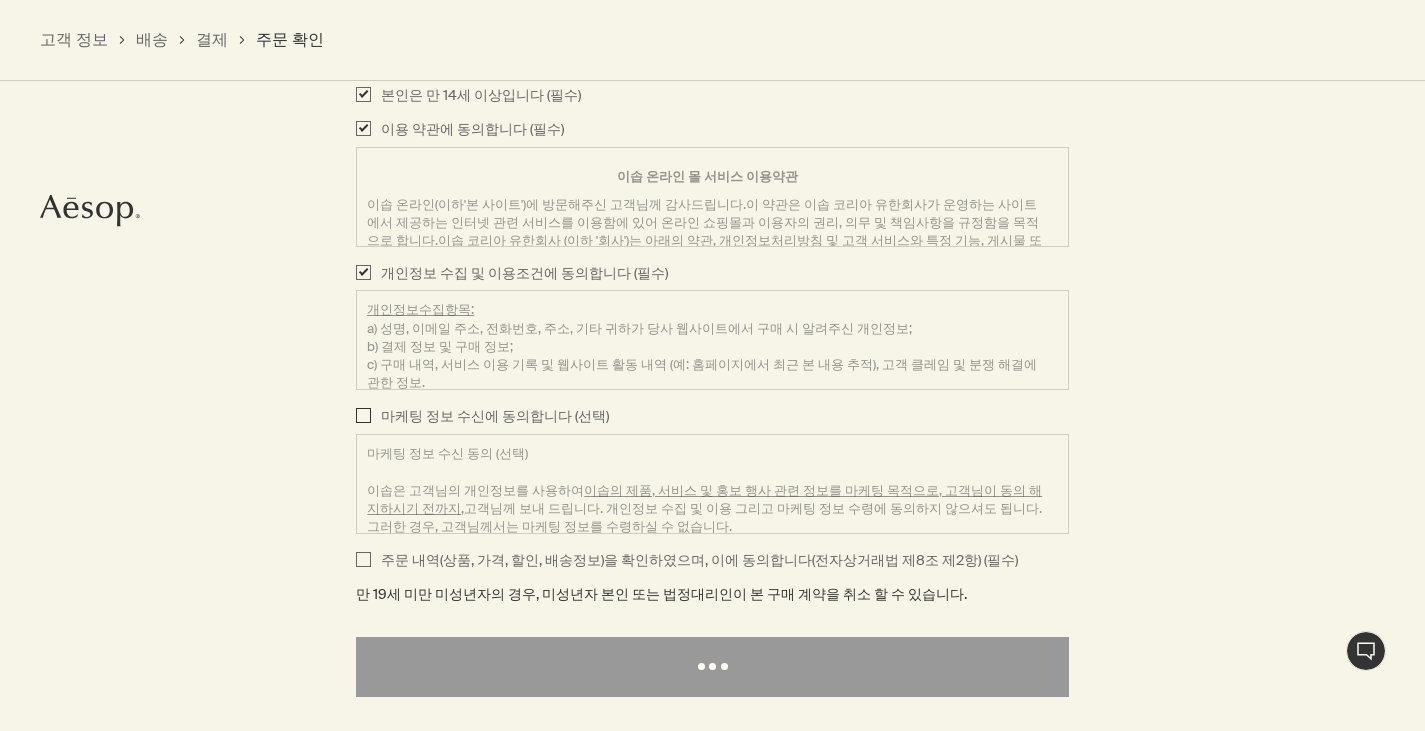 click on "마케팅 정보 수신에 동의합니다 (선택)
마케팅 정보 수신 동의 (선택)
이솝은 고객님의 개인정보를 사용하여  이솝의 제품, 서비스 및 홍보 행사 관련 정보를 마케팅 목적으로, 고객님이 동의 해지하시기 전까지,  고객님께 보내 드립니다.  개인정보 수집 및 이용 그리고 마케팅 정보 수령에 동의하지 않으셔도 됩니다. 그러한 경우, 고객님께서는 마케팅 정보를 수령하실 수 없습니다." at bounding box center (363, 417) 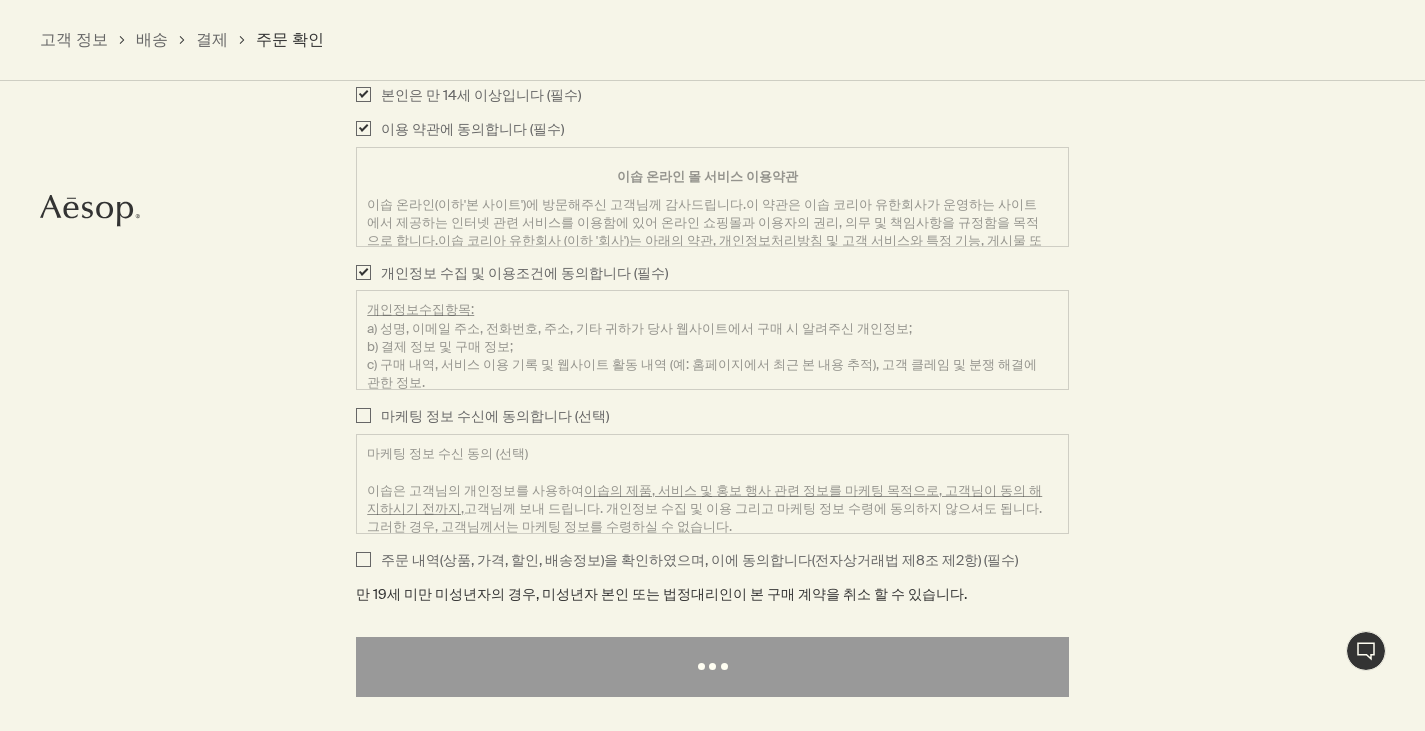 checkbox on "true" 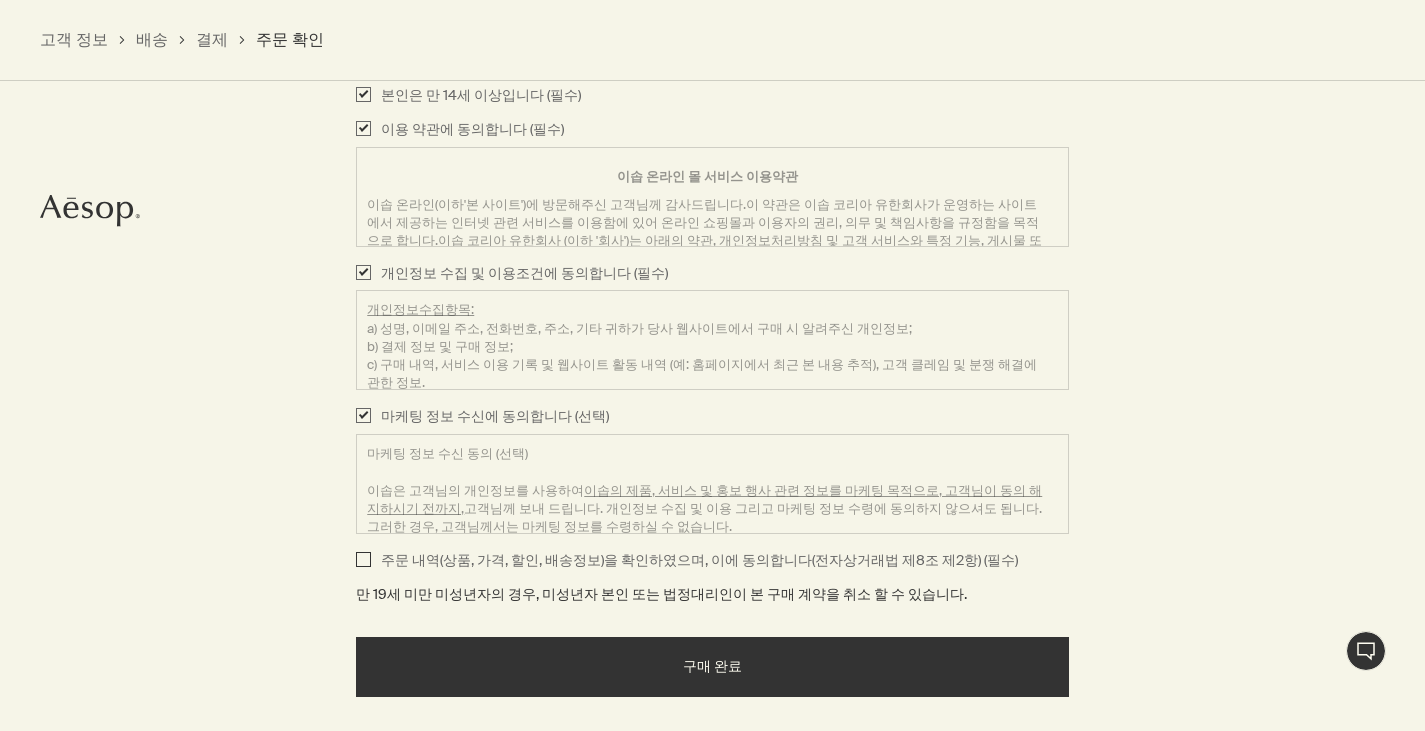 click on "주문 내역(상품, 가격, 할인, 배송정보)을 확인하였으며, 이에 동의합니다(전자상거래법 제8조 제2항) (필수)" at bounding box center (363, 561) 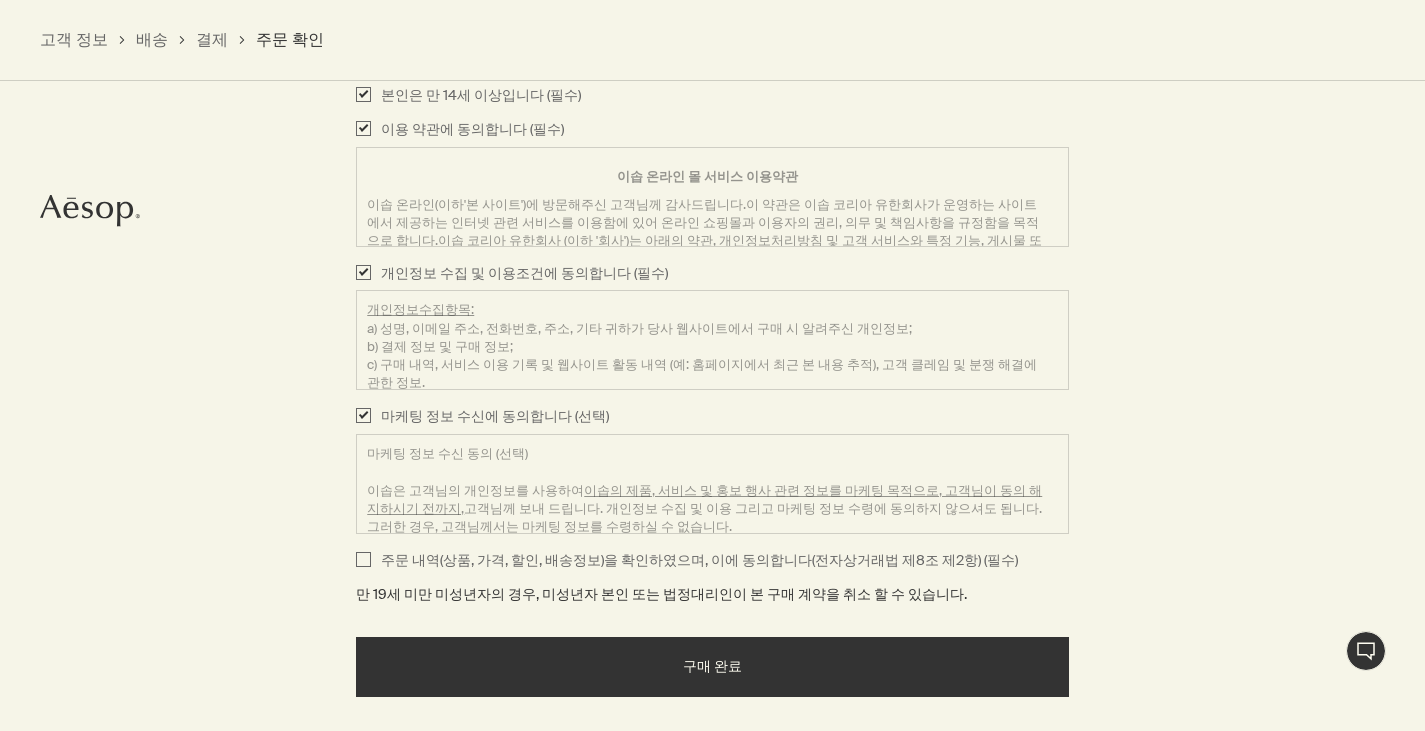checkbox on "true" 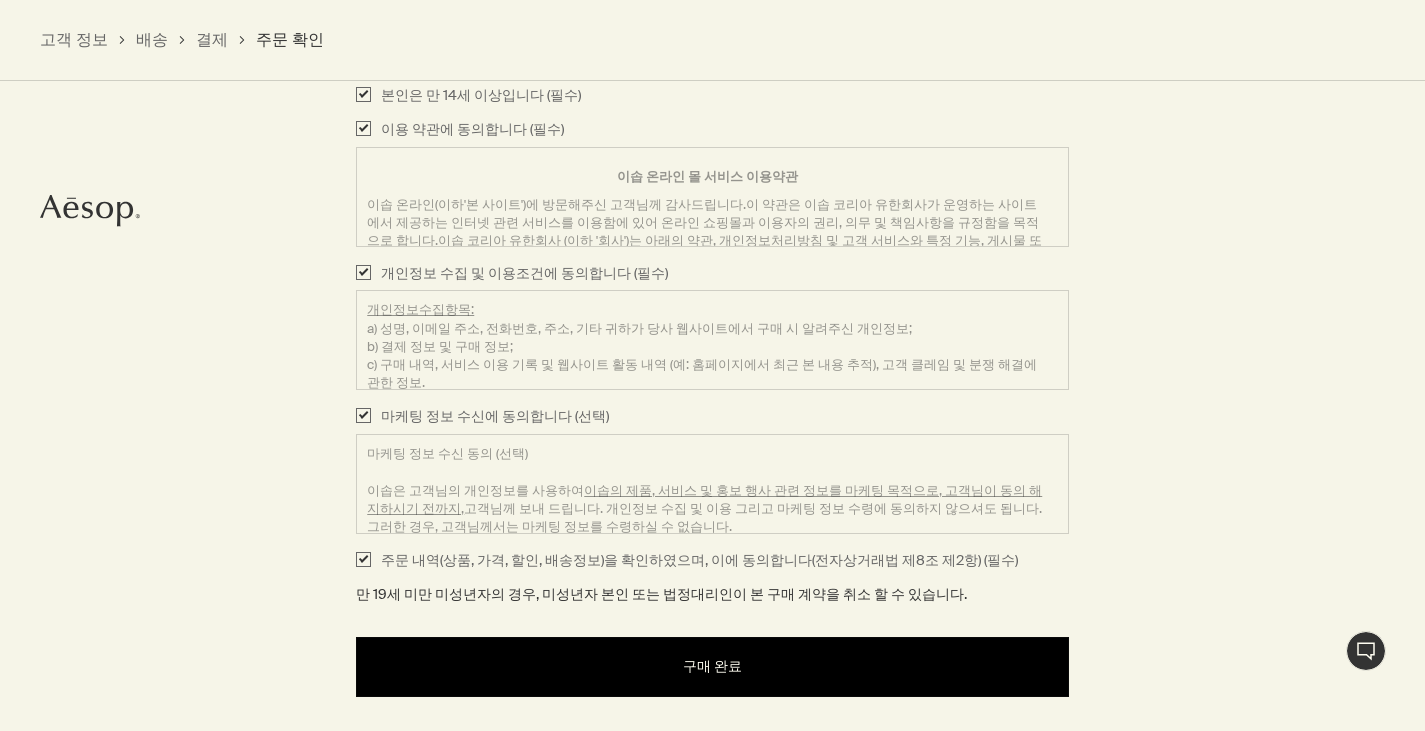 click on "구매 완료" at bounding box center (712, 667) 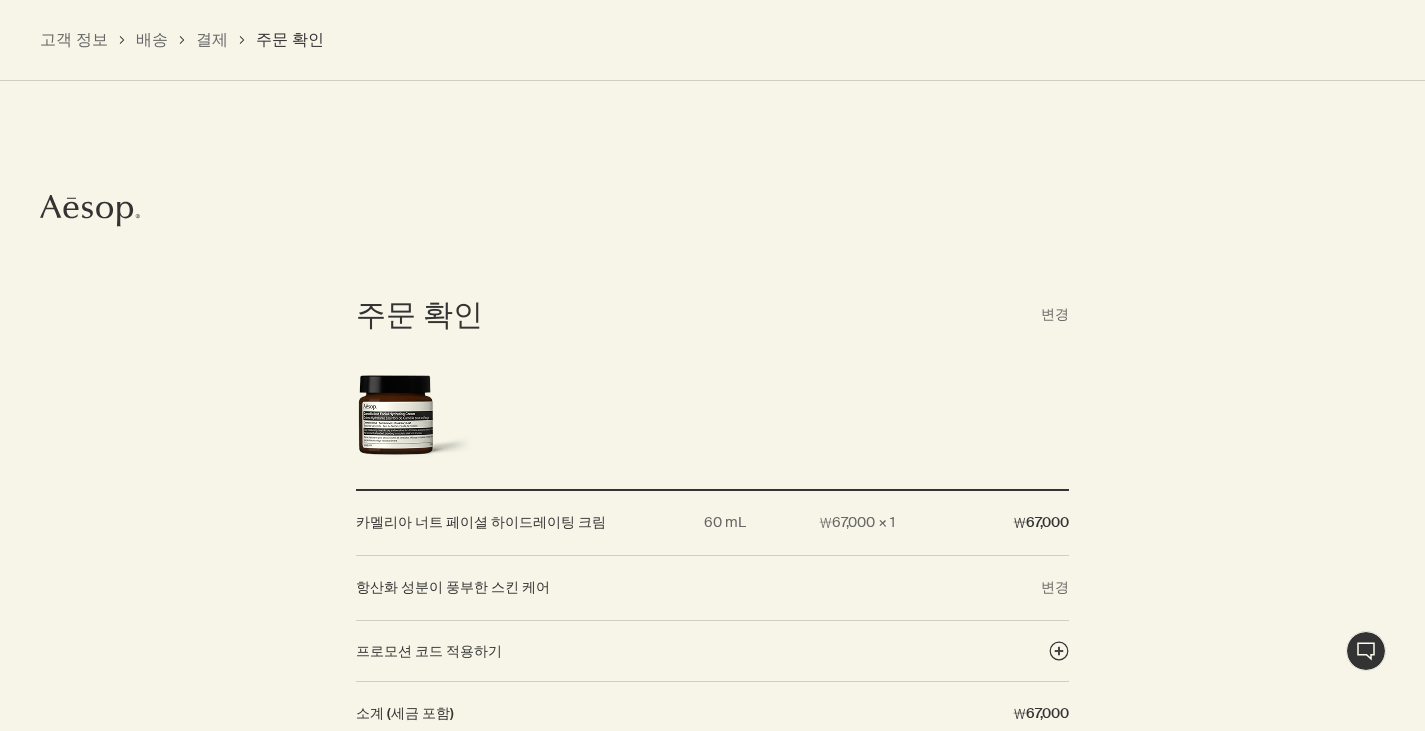 scroll, scrollTop: 1396, scrollLeft: 0, axis: vertical 